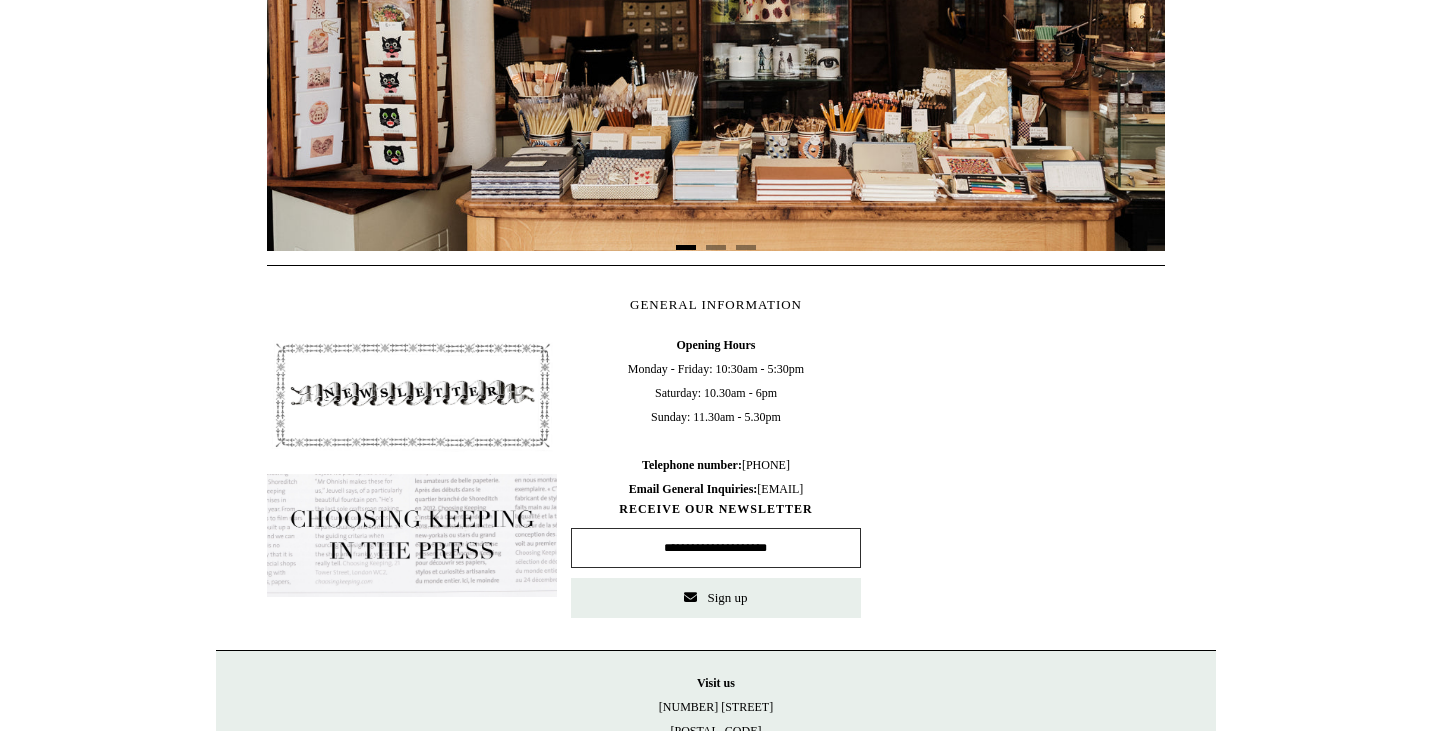 scroll, scrollTop: 954, scrollLeft: 0, axis: vertical 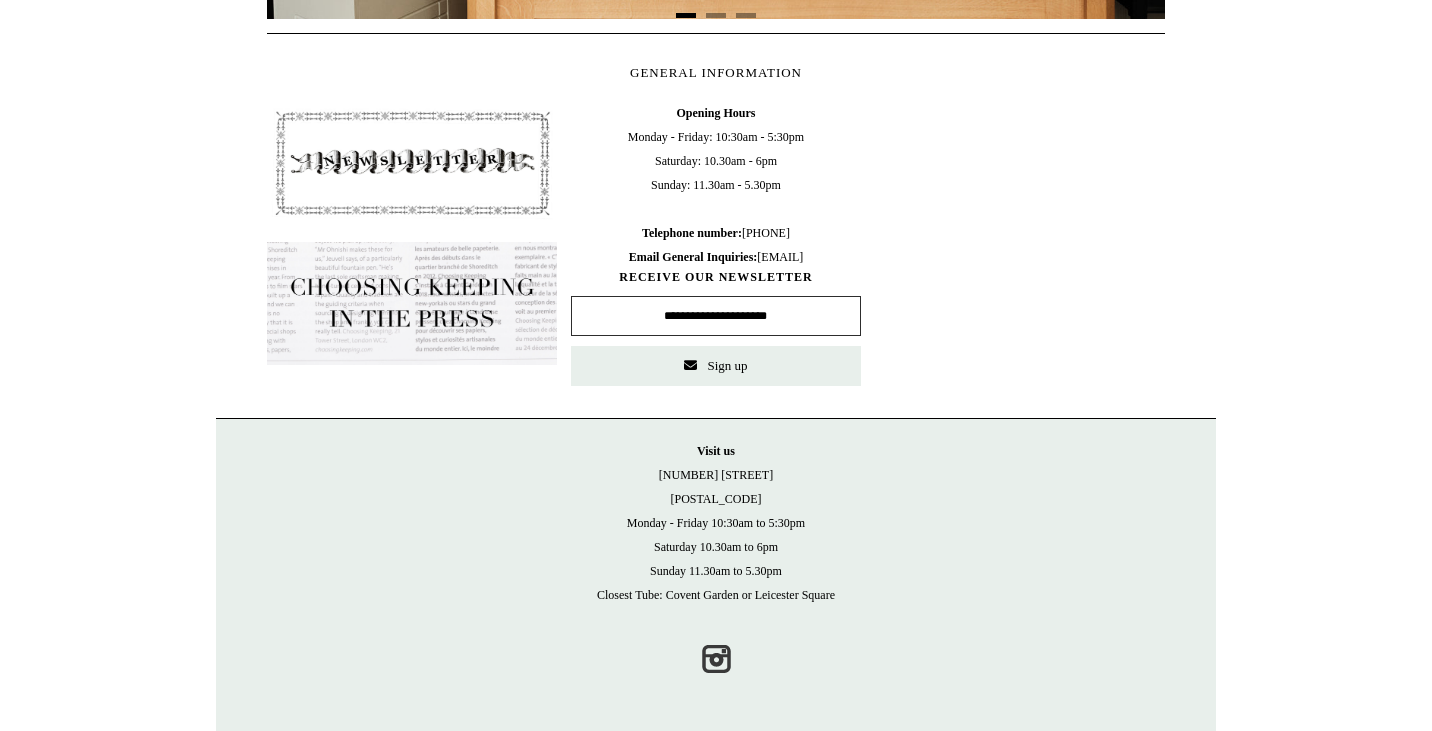 click at bounding box center (412, 163) 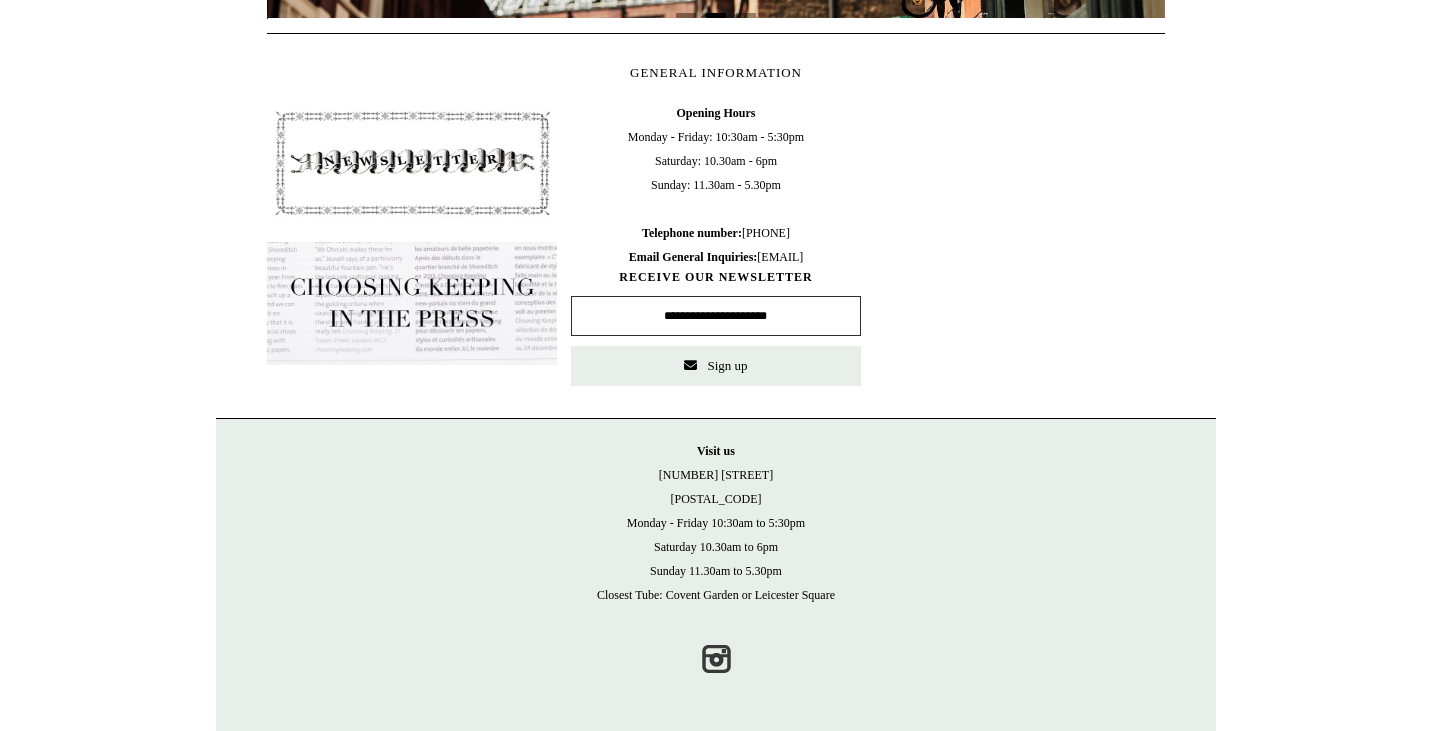 scroll, scrollTop: 0, scrollLeft: 898, axis: horizontal 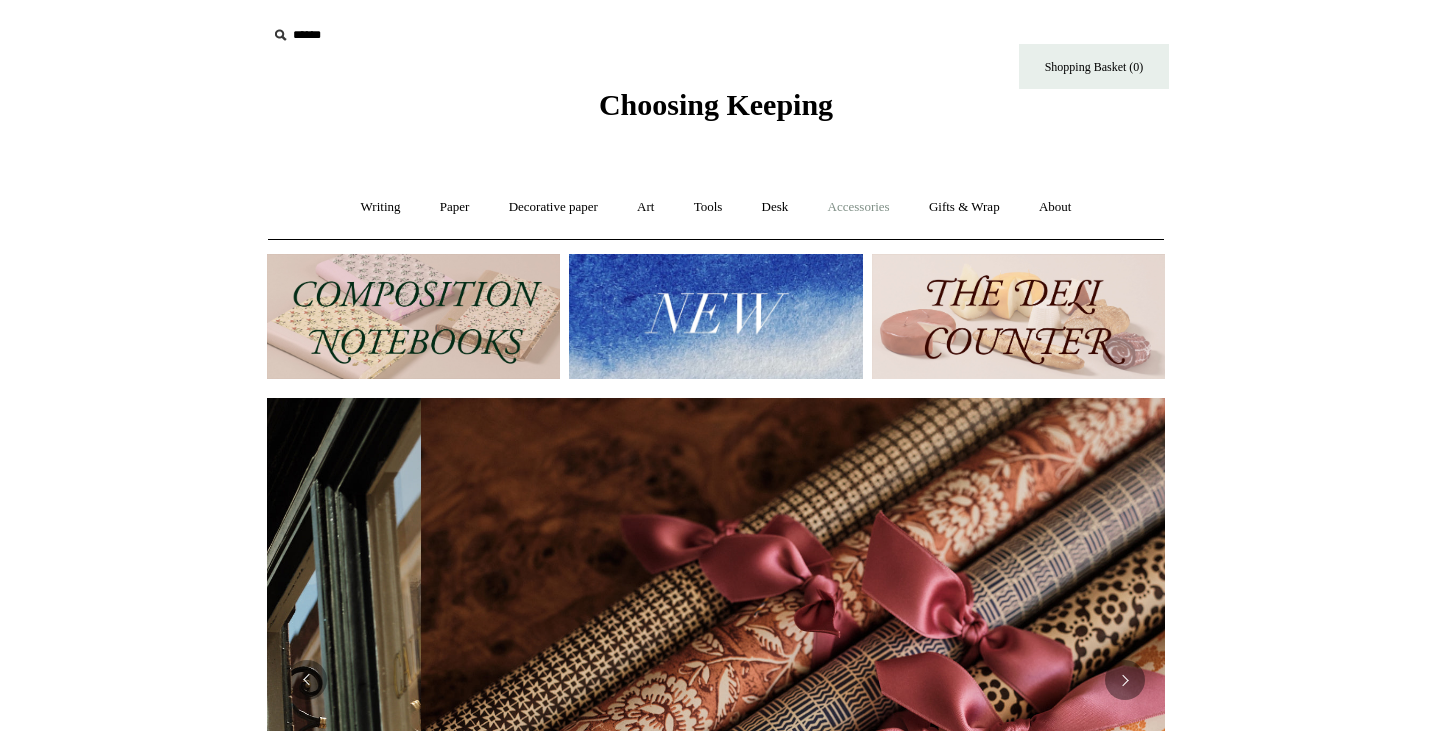 click on "Accessories +" at bounding box center [859, 207] 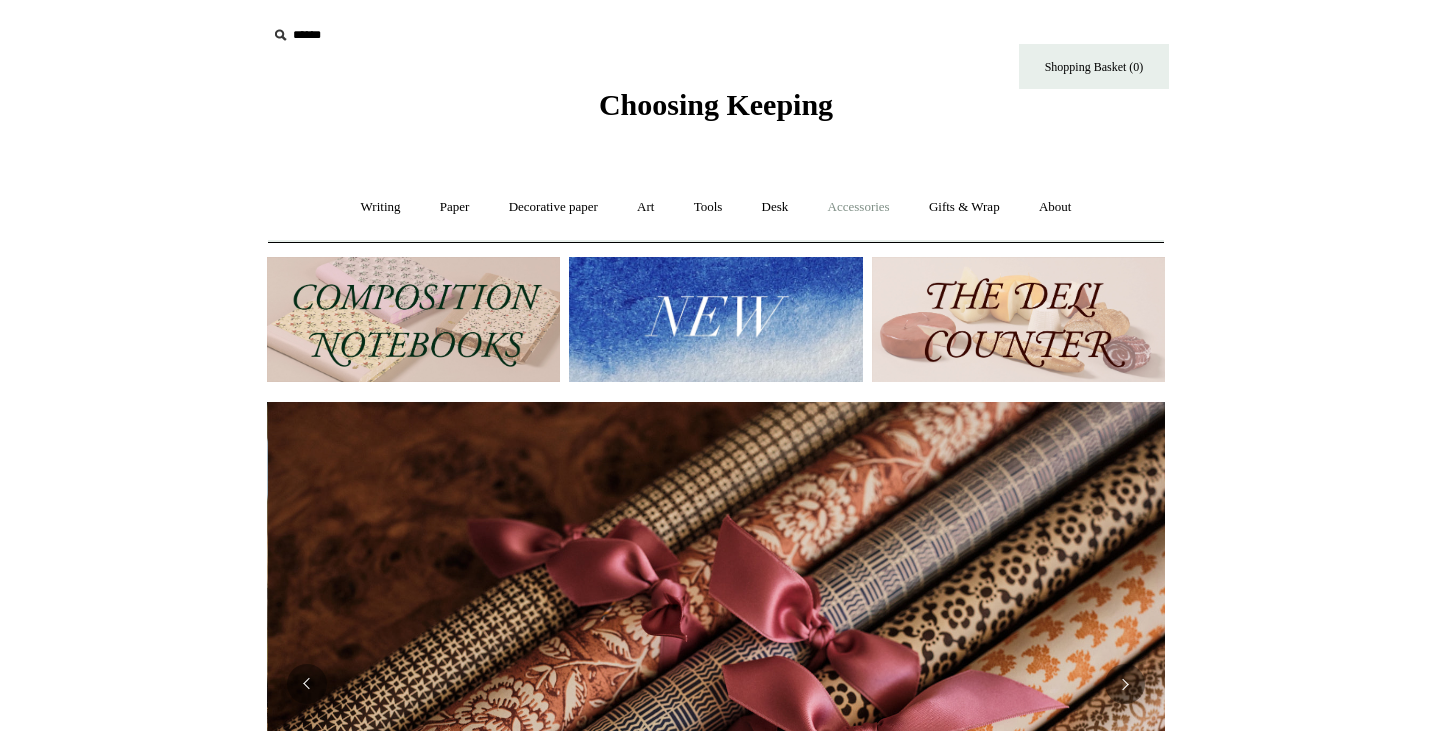scroll, scrollTop: 0, scrollLeft: 1796, axis: horizontal 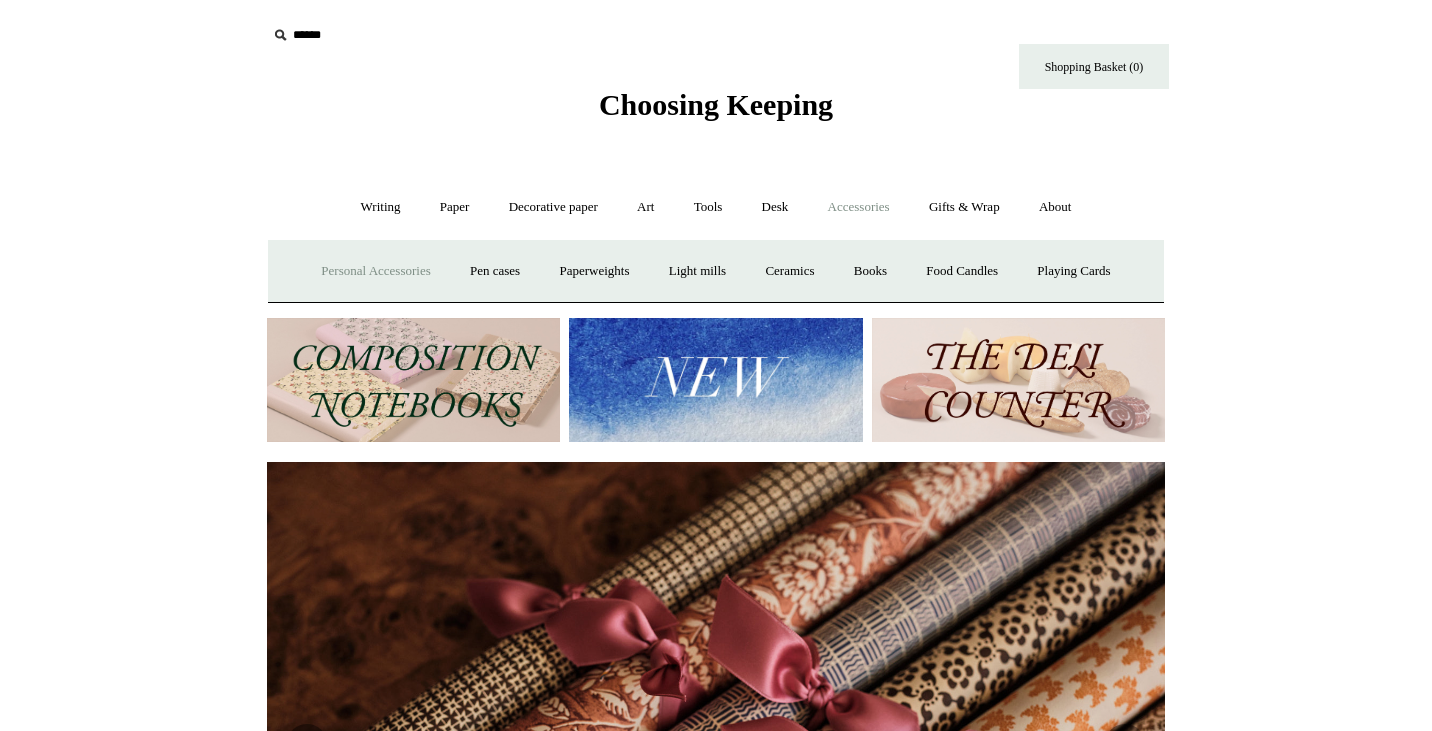 click on "Personal Accessories +" at bounding box center [375, 271] 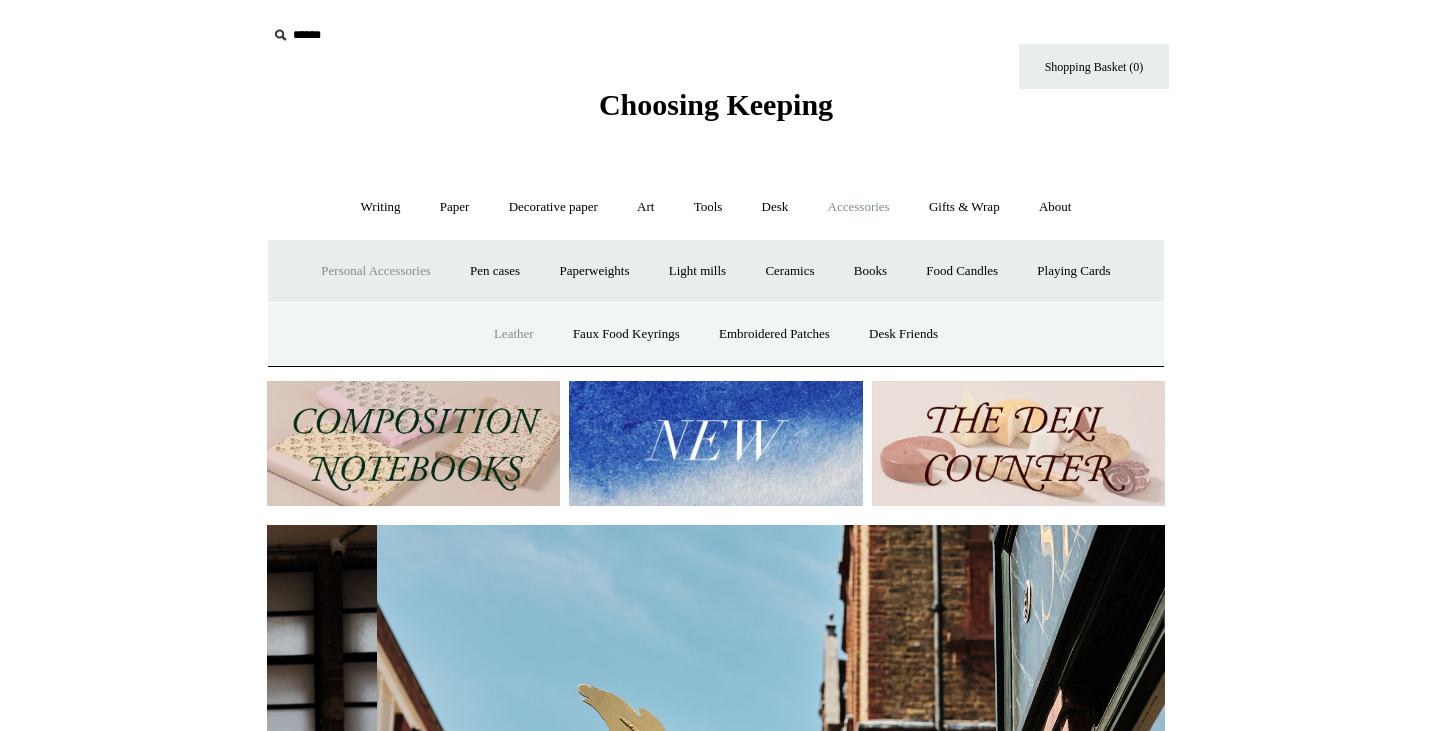 scroll, scrollTop: 0, scrollLeft: 898, axis: horizontal 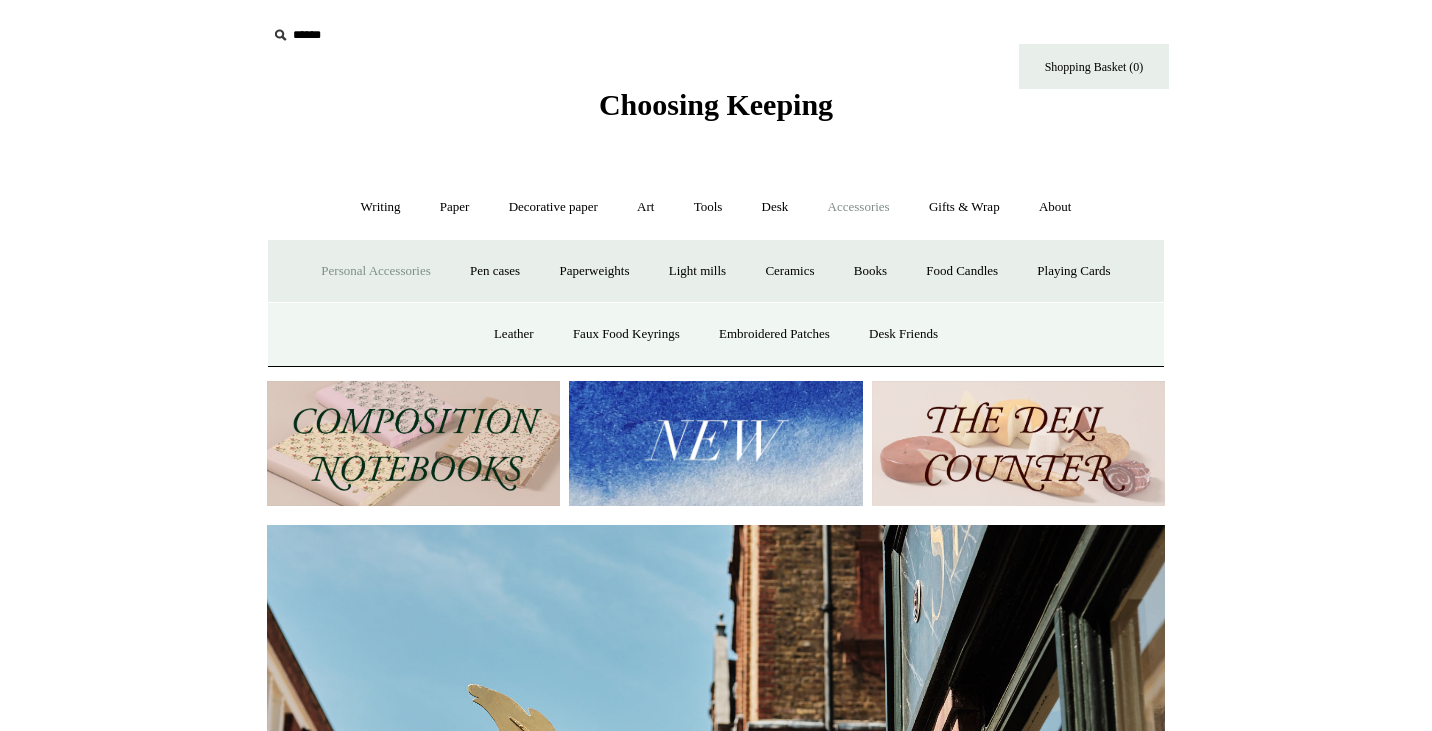 click on "Personal Accessories -" at bounding box center (375, 271) 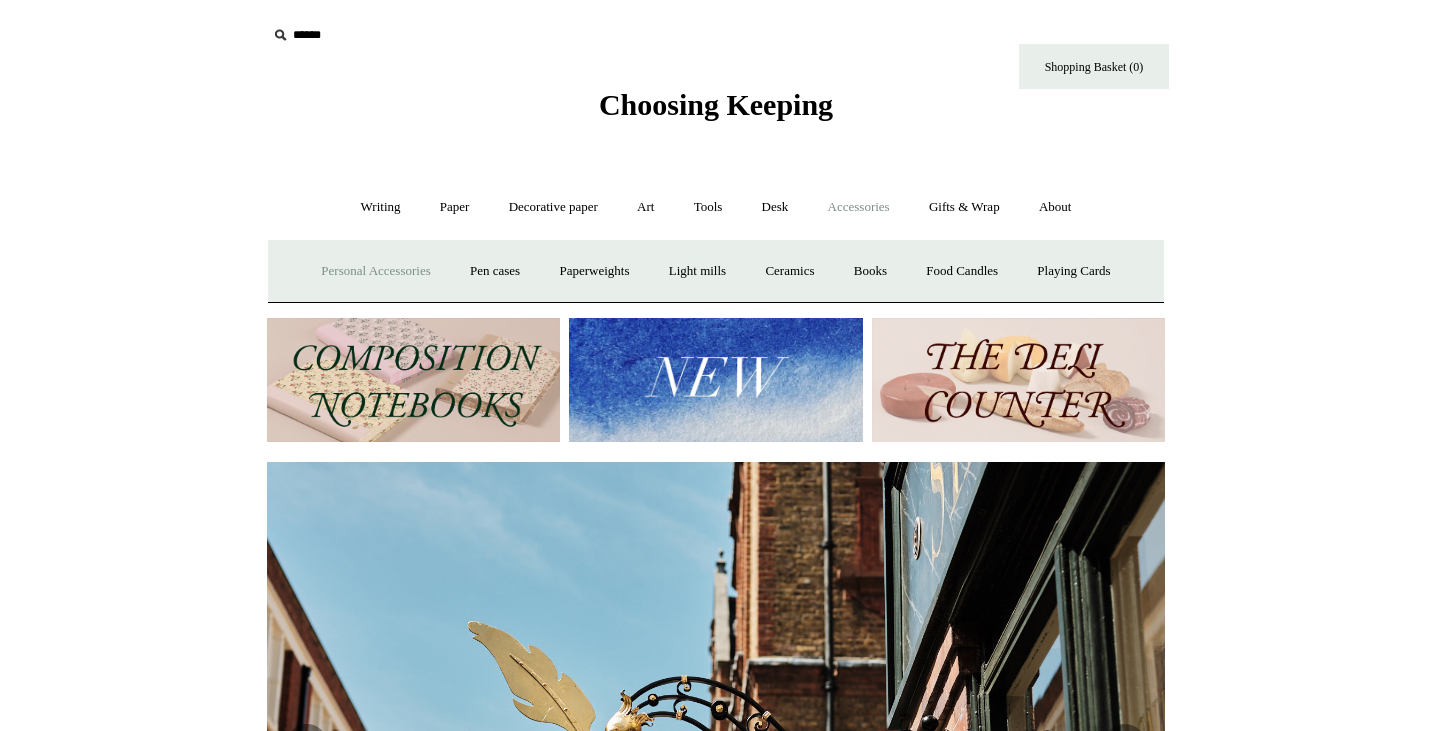 click on "Personal Accessories +" at bounding box center [375, 271] 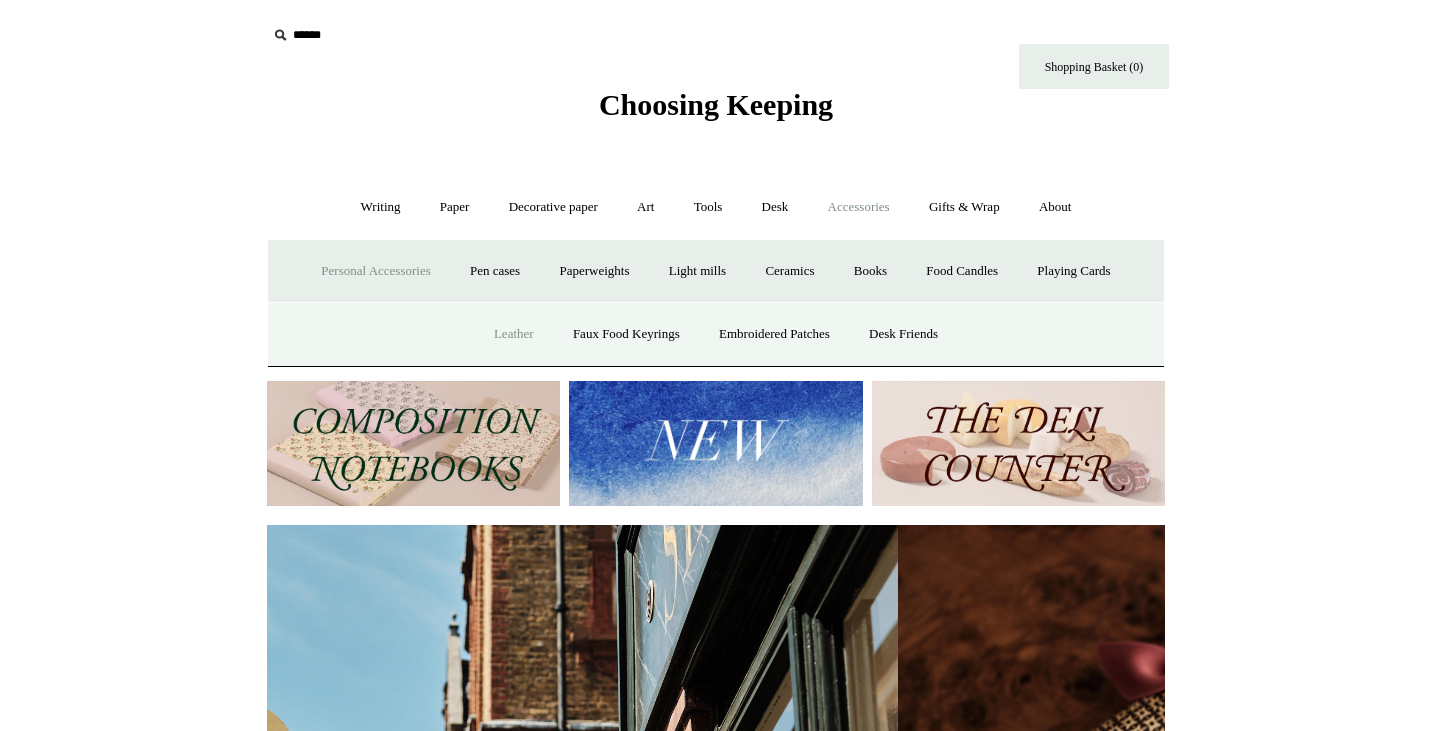 click on "Leather" at bounding box center [514, 334] 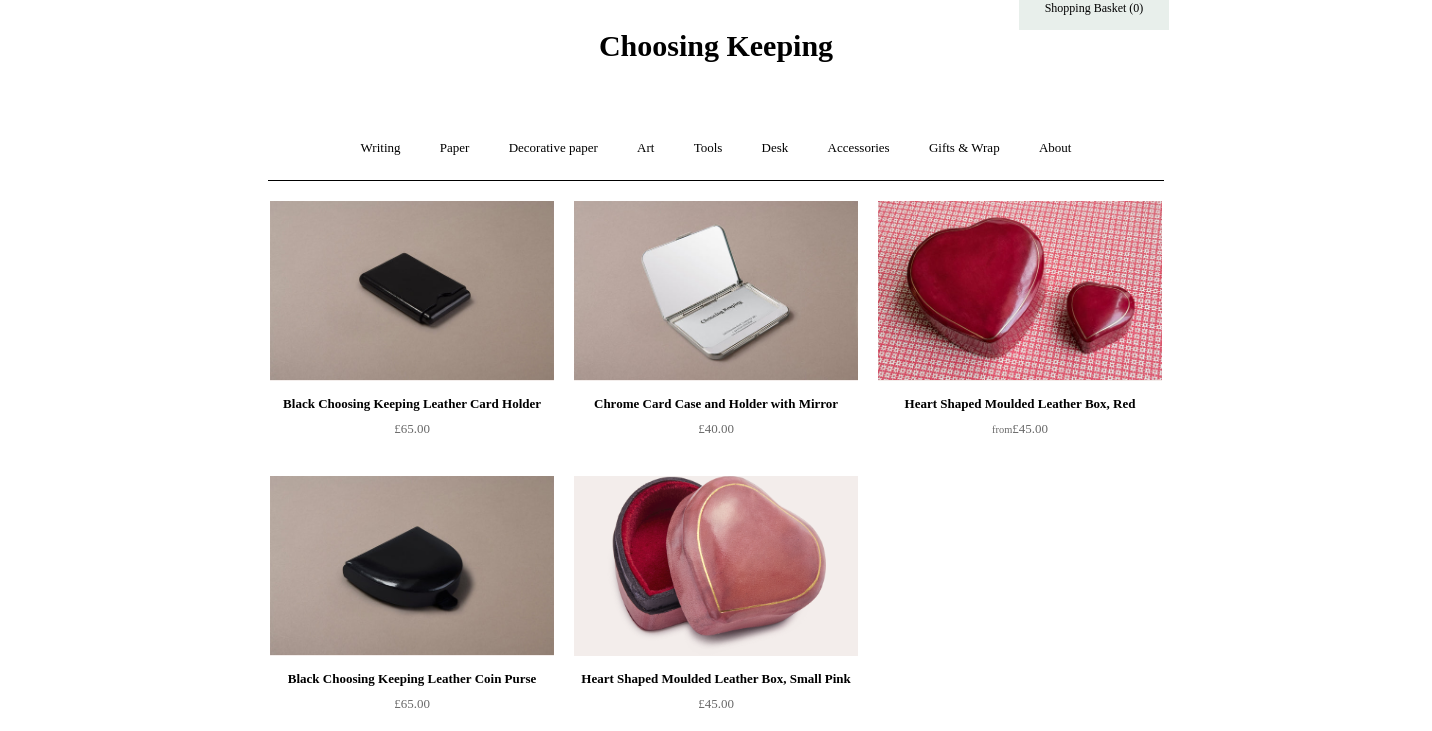 scroll, scrollTop: 66, scrollLeft: 0, axis: vertical 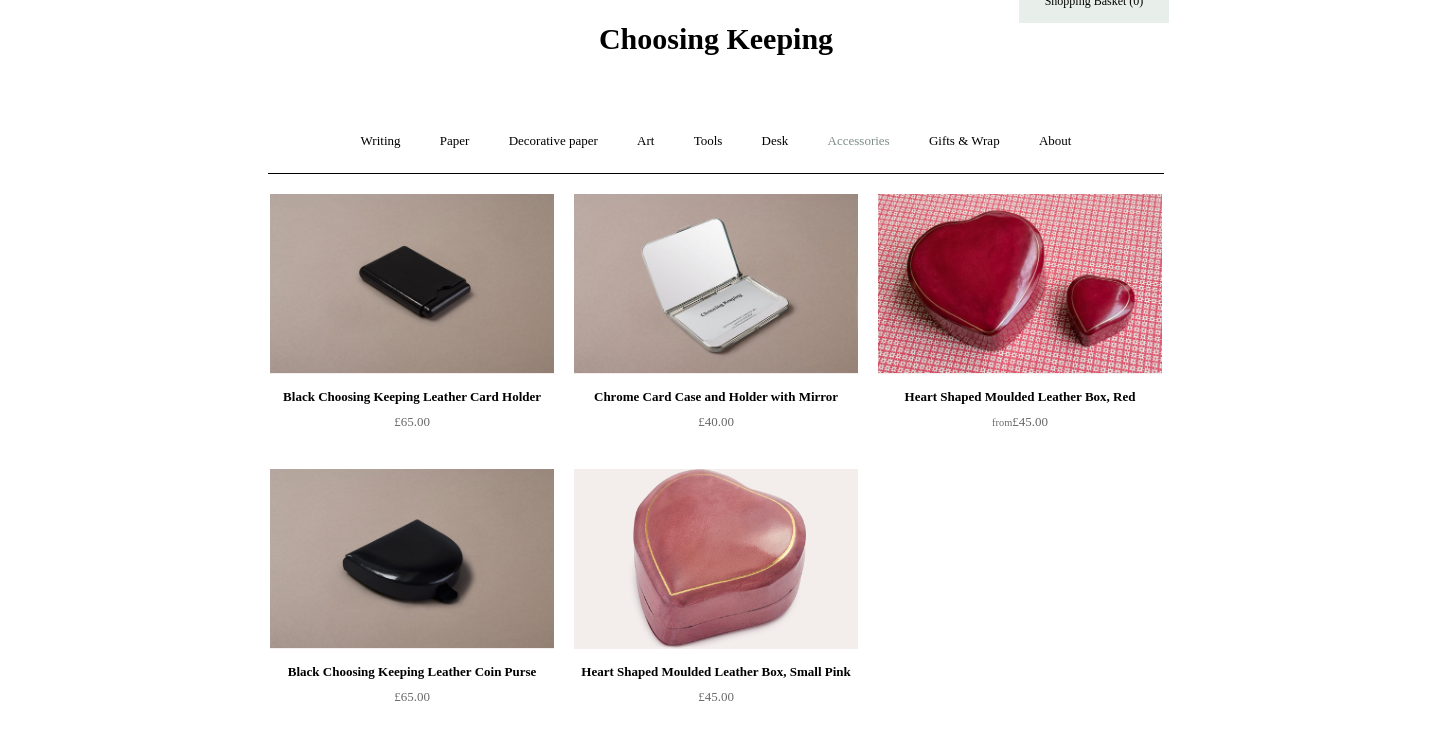 click on "Accessories +" at bounding box center (859, 141) 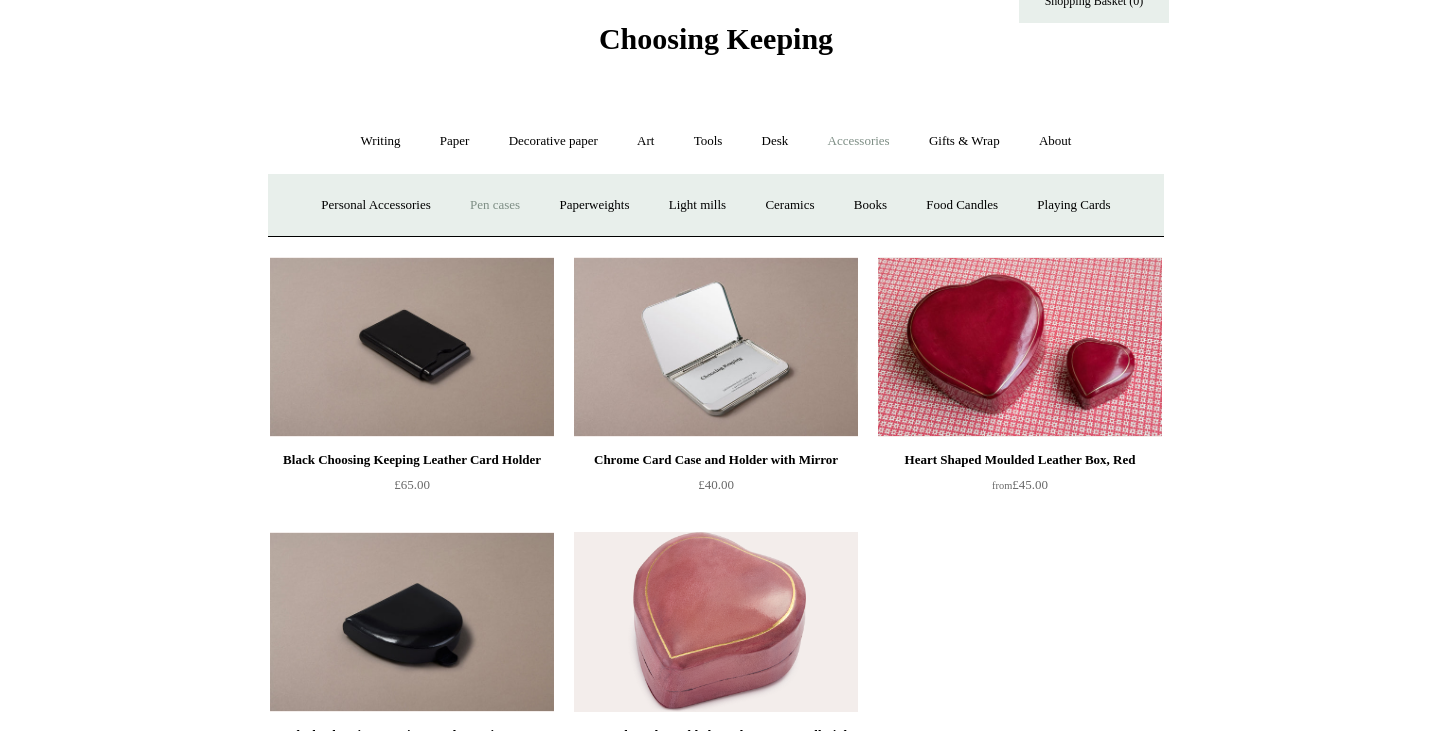 click on "Pen cases" at bounding box center [495, 205] 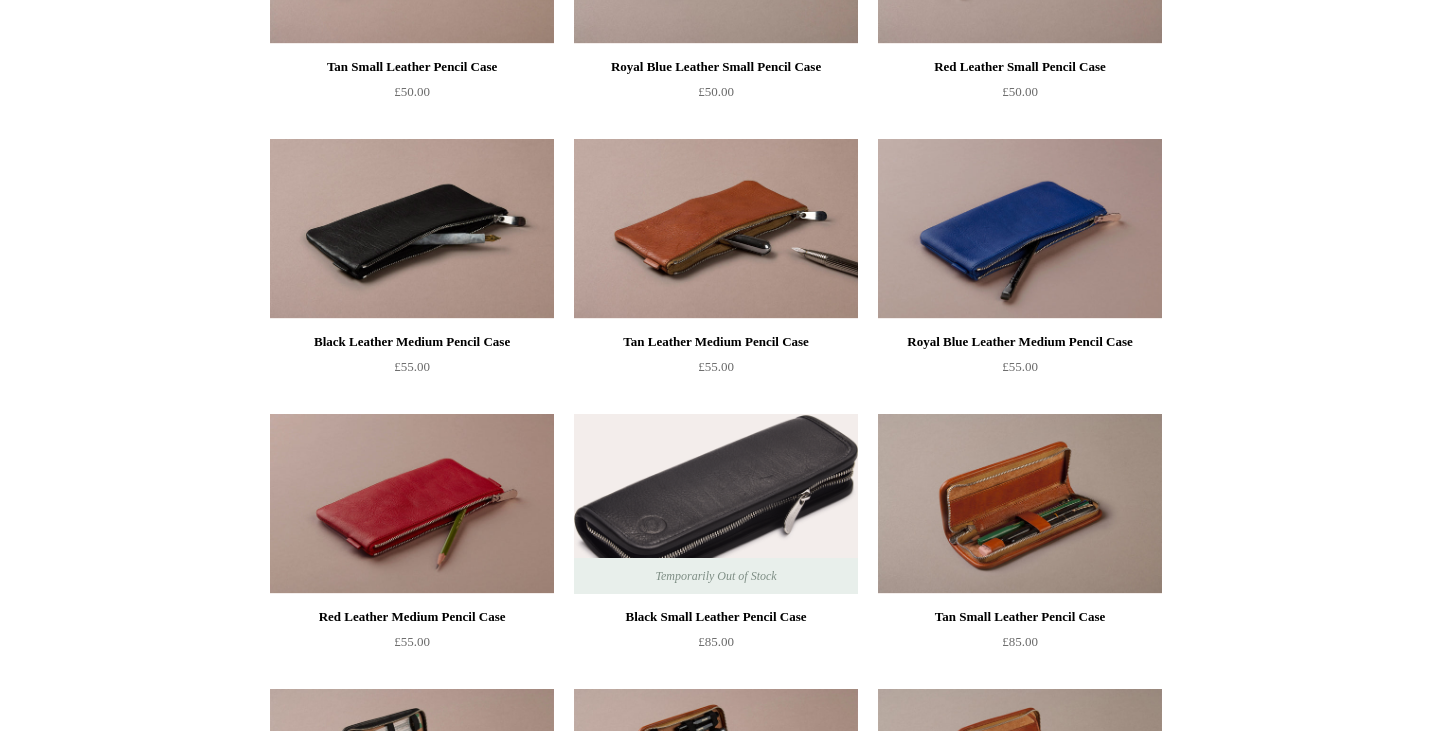 scroll, scrollTop: 0, scrollLeft: 0, axis: both 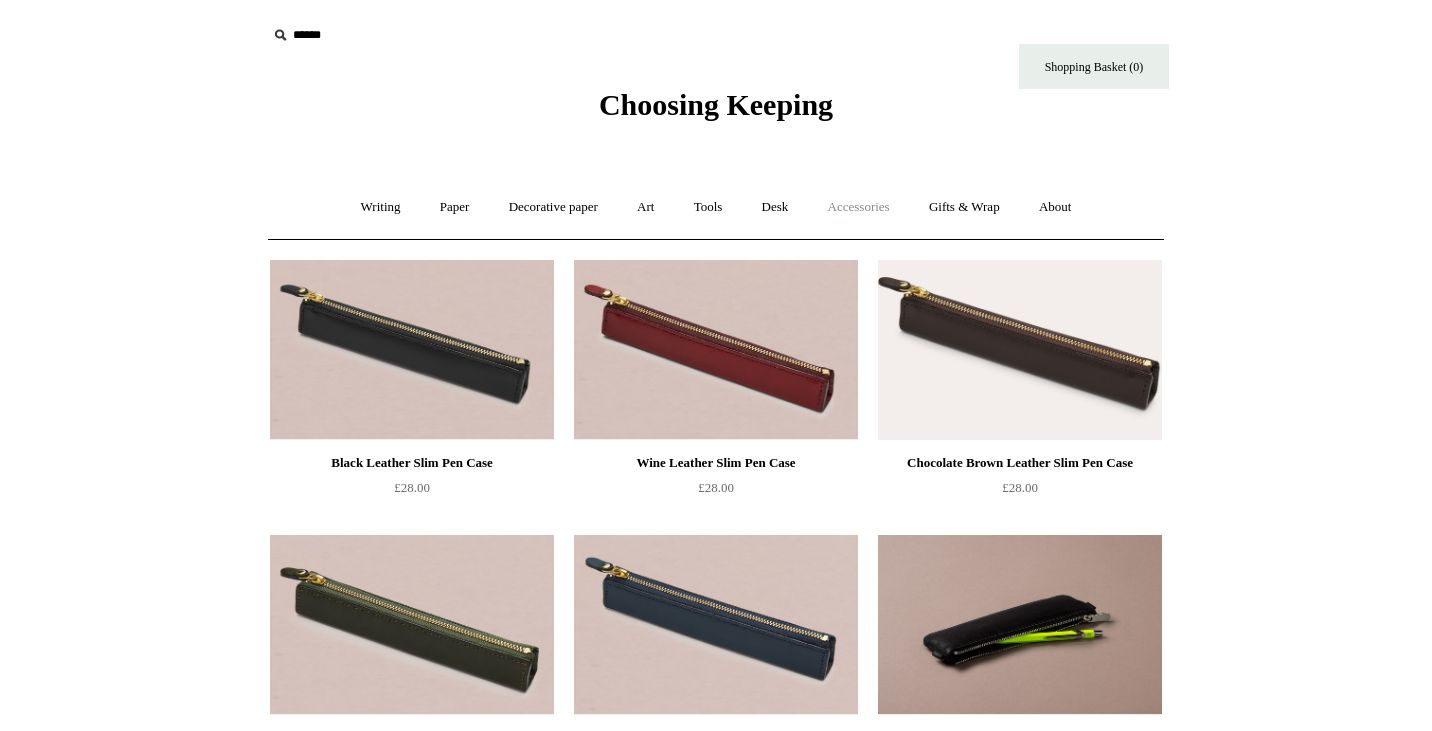 click on "Accessories +" at bounding box center (859, 207) 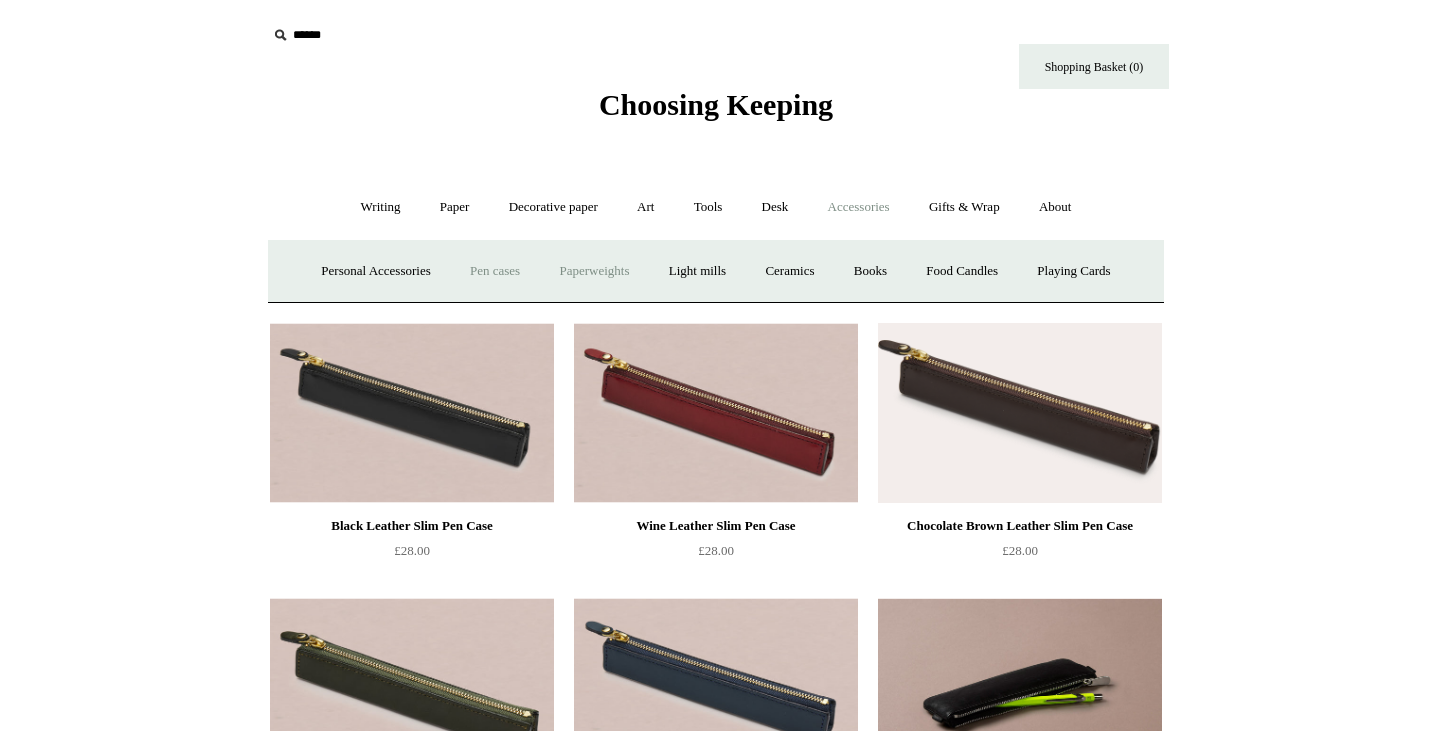 click on "Paperweights +" at bounding box center [594, 271] 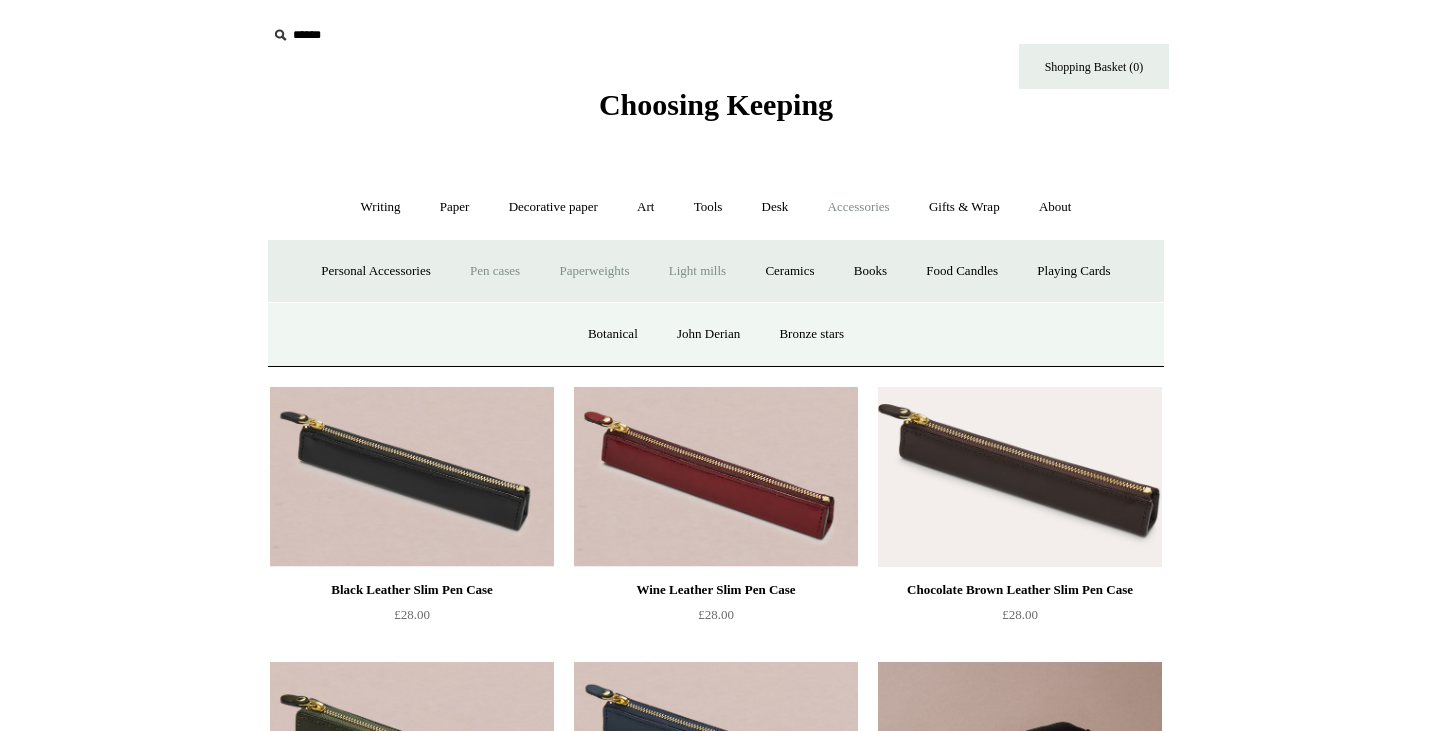 click on "Light mills" at bounding box center [697, 271] 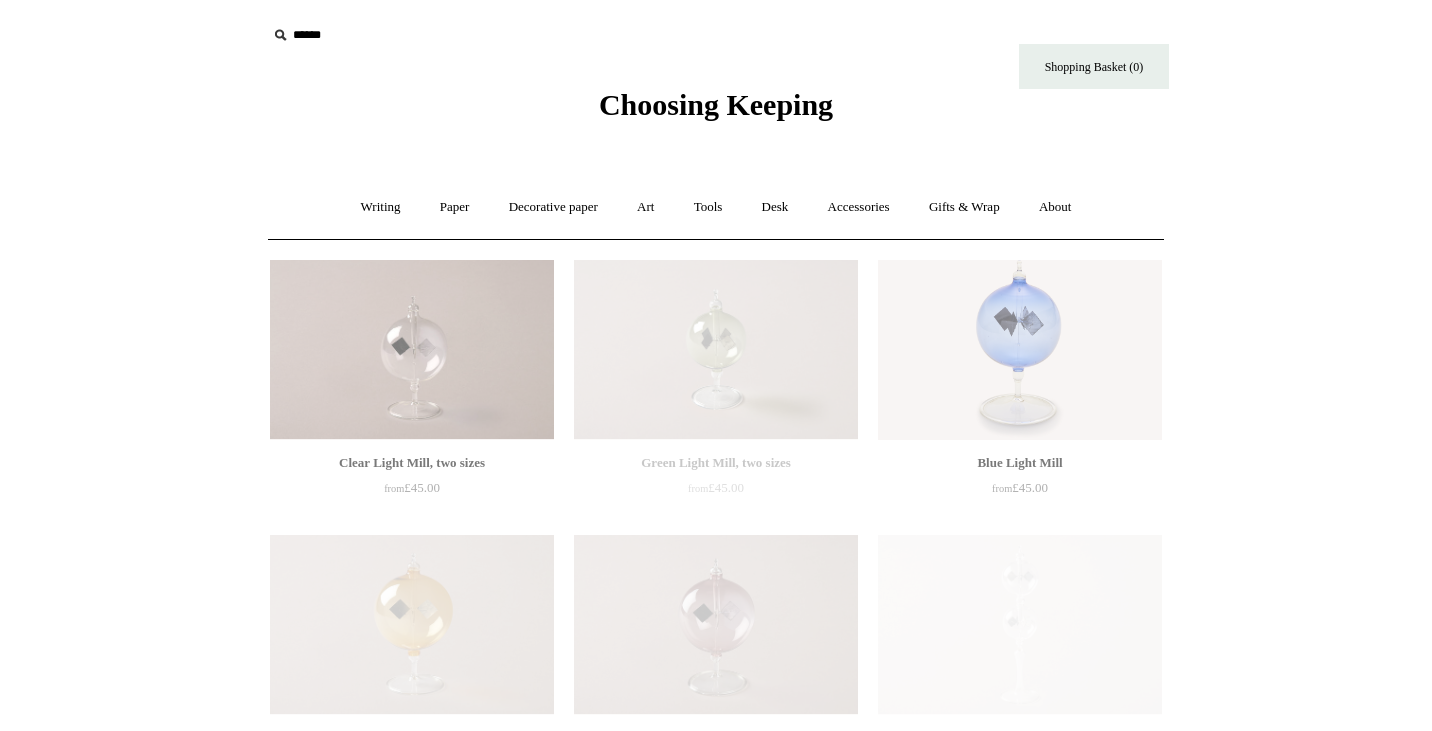 scroll, scrollTop: 0, scrollLeft: 0, axis: both 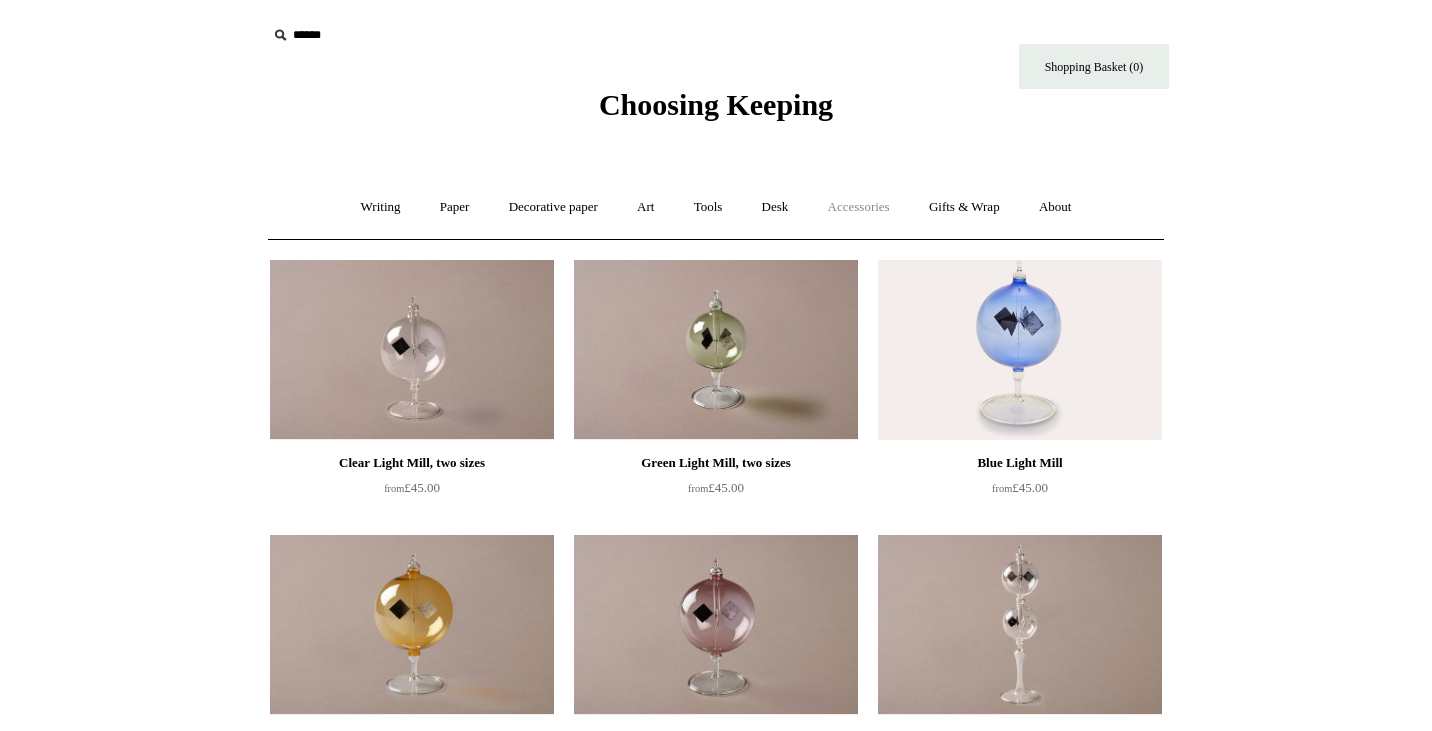 click on "Accessories +" at bounding box center [859, 207] 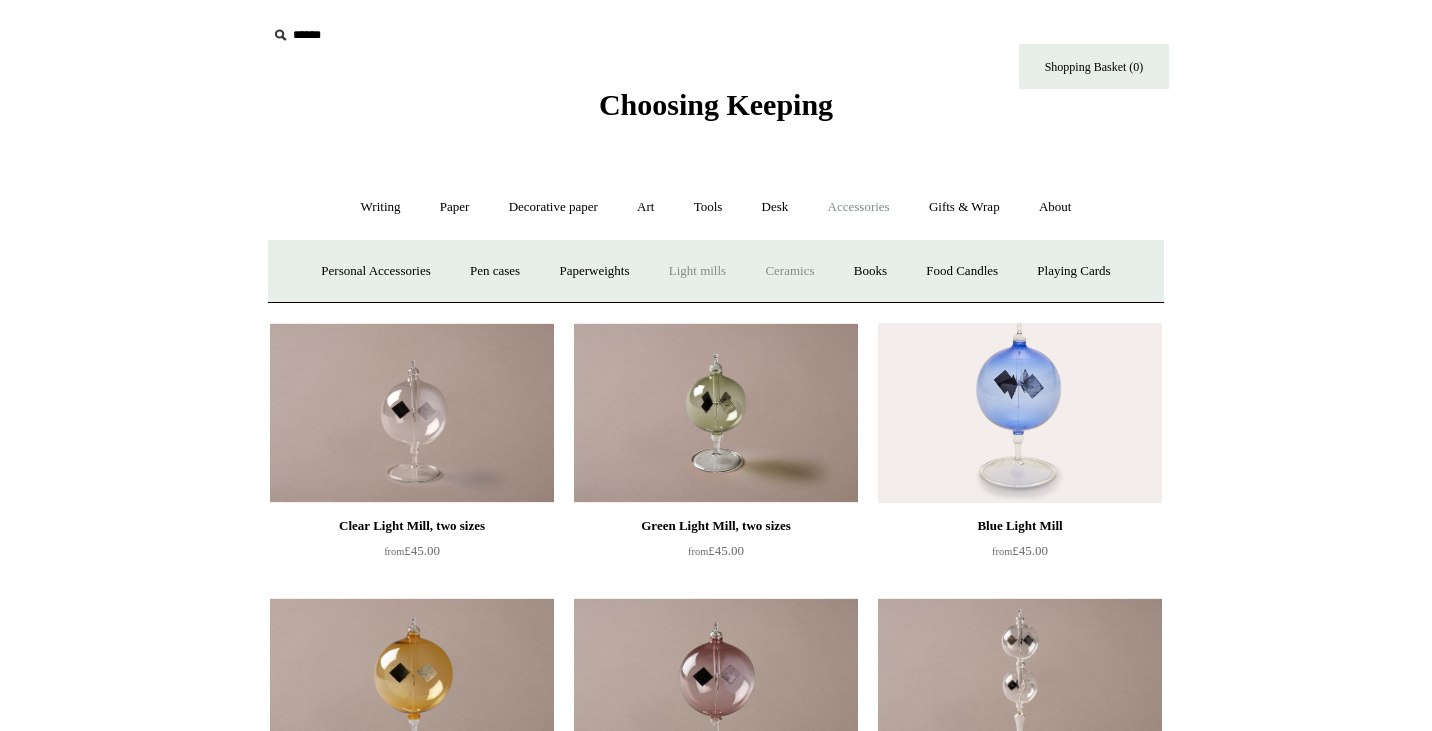 click on "Ceramics  +" at bounding box center (789, 271) 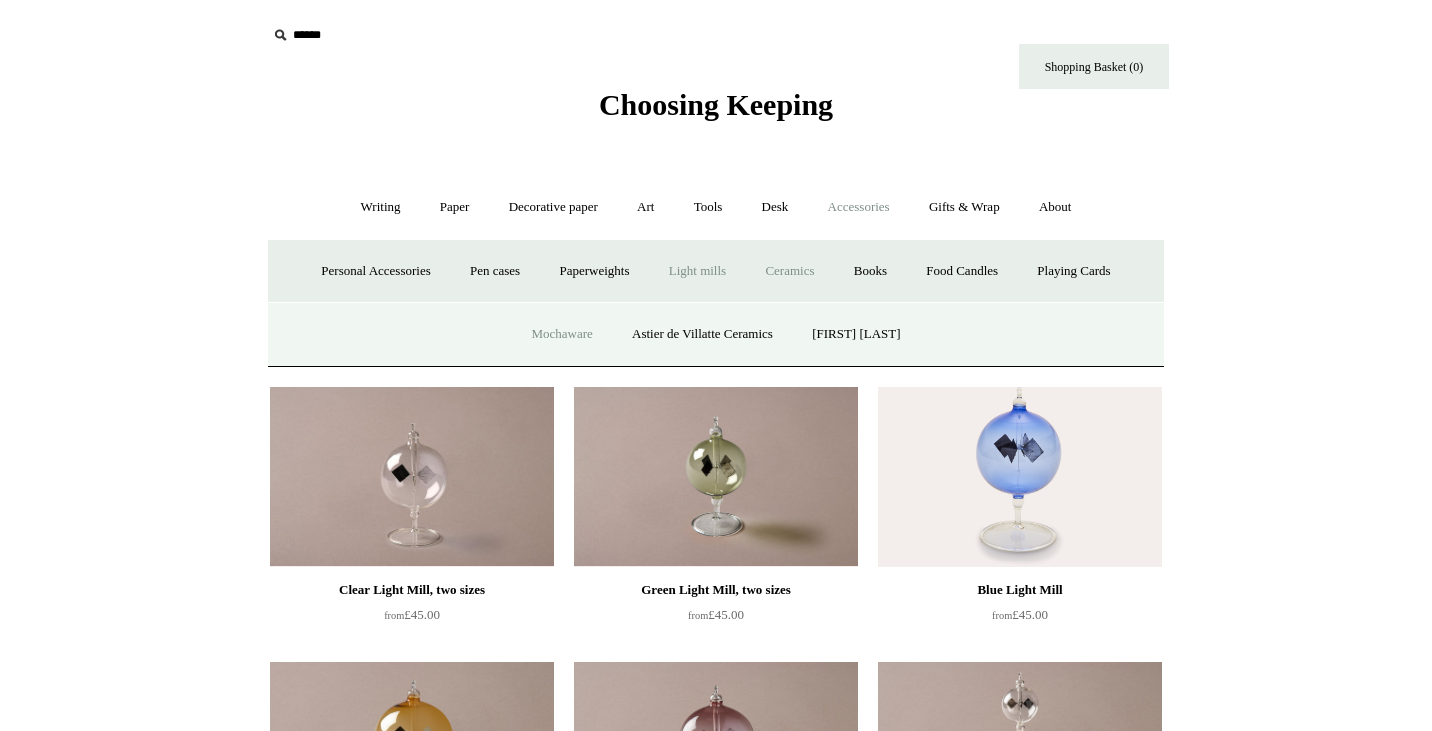 click on "Mochaware" at bounding box center (561, 334) 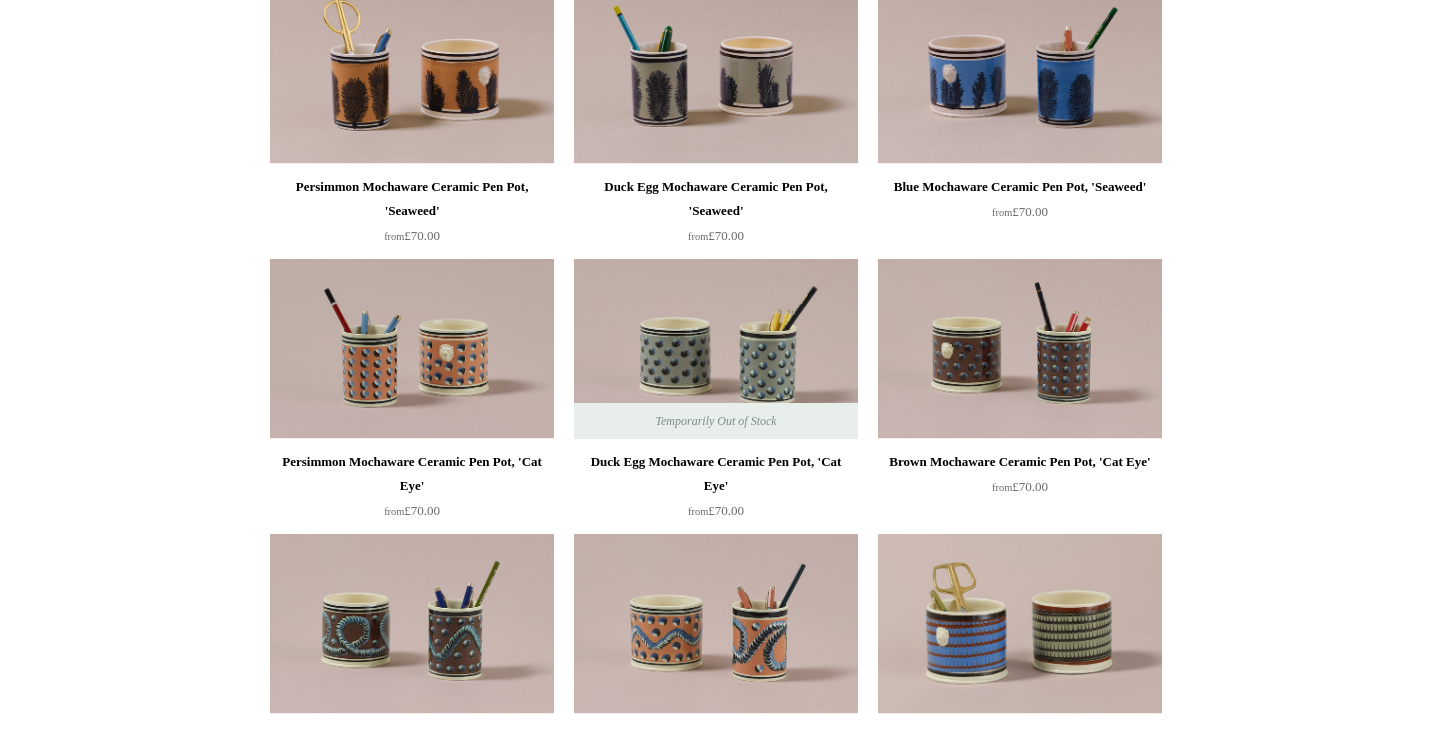 scroll, scrollTop: 0, scrollLeft: 0, axis: both 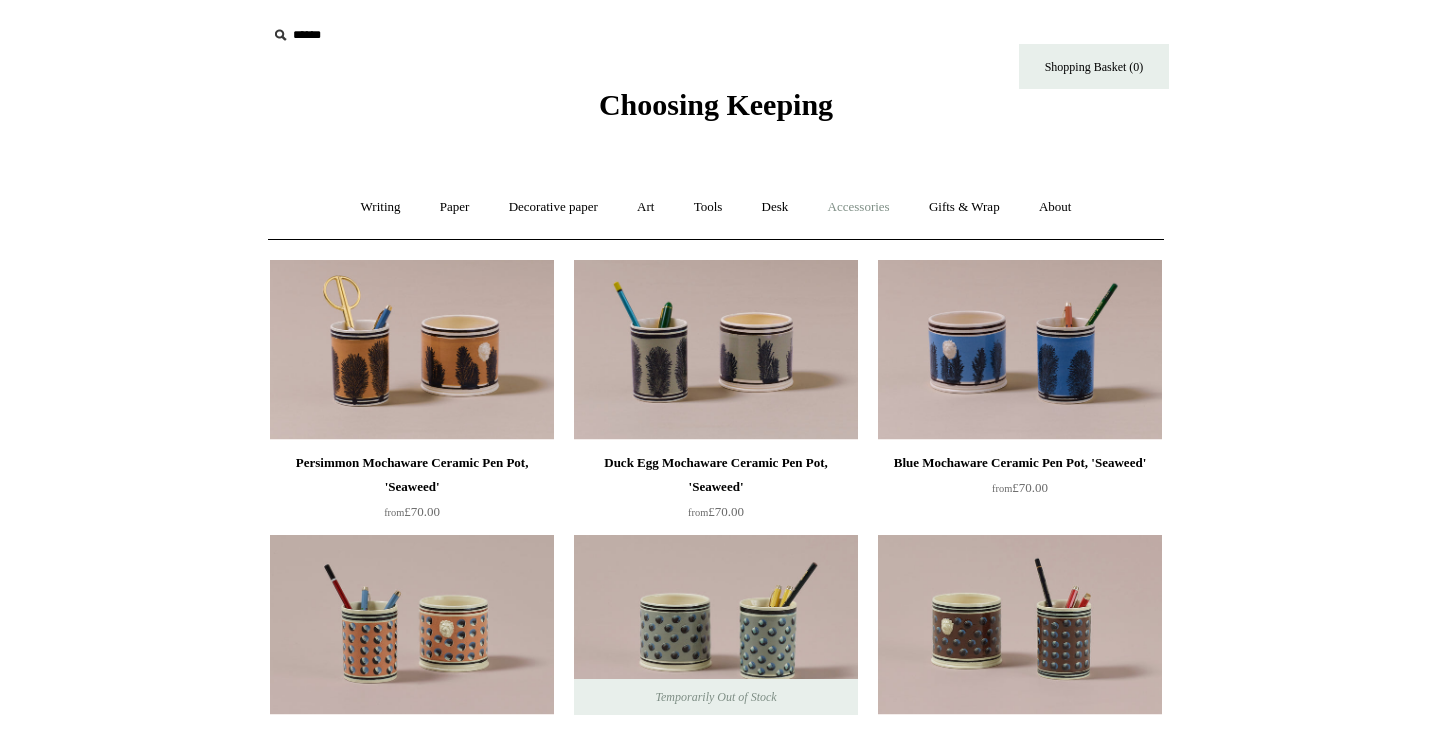 click on "Accessories +" at bounding box center (859, 207) 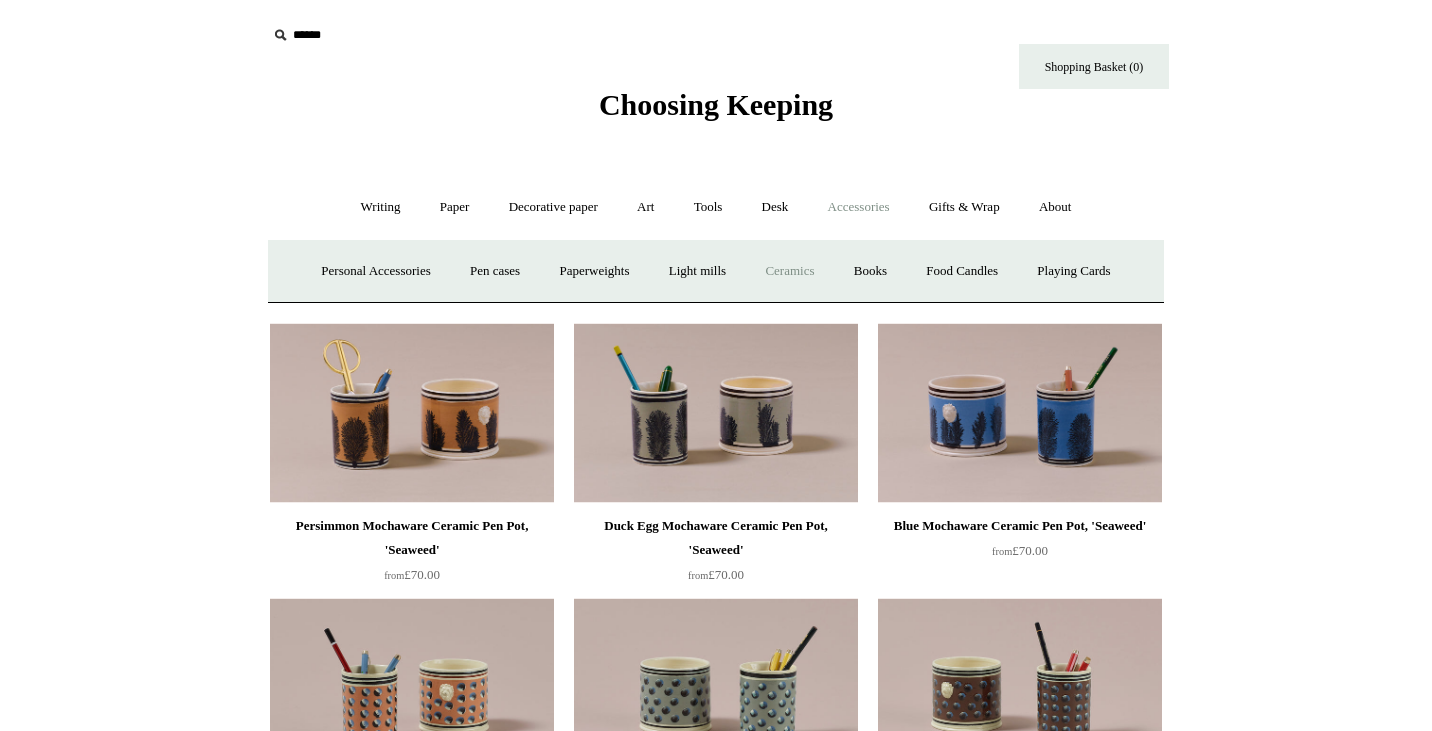 click on "Ceramics  +" at bounding box center (789, 271) 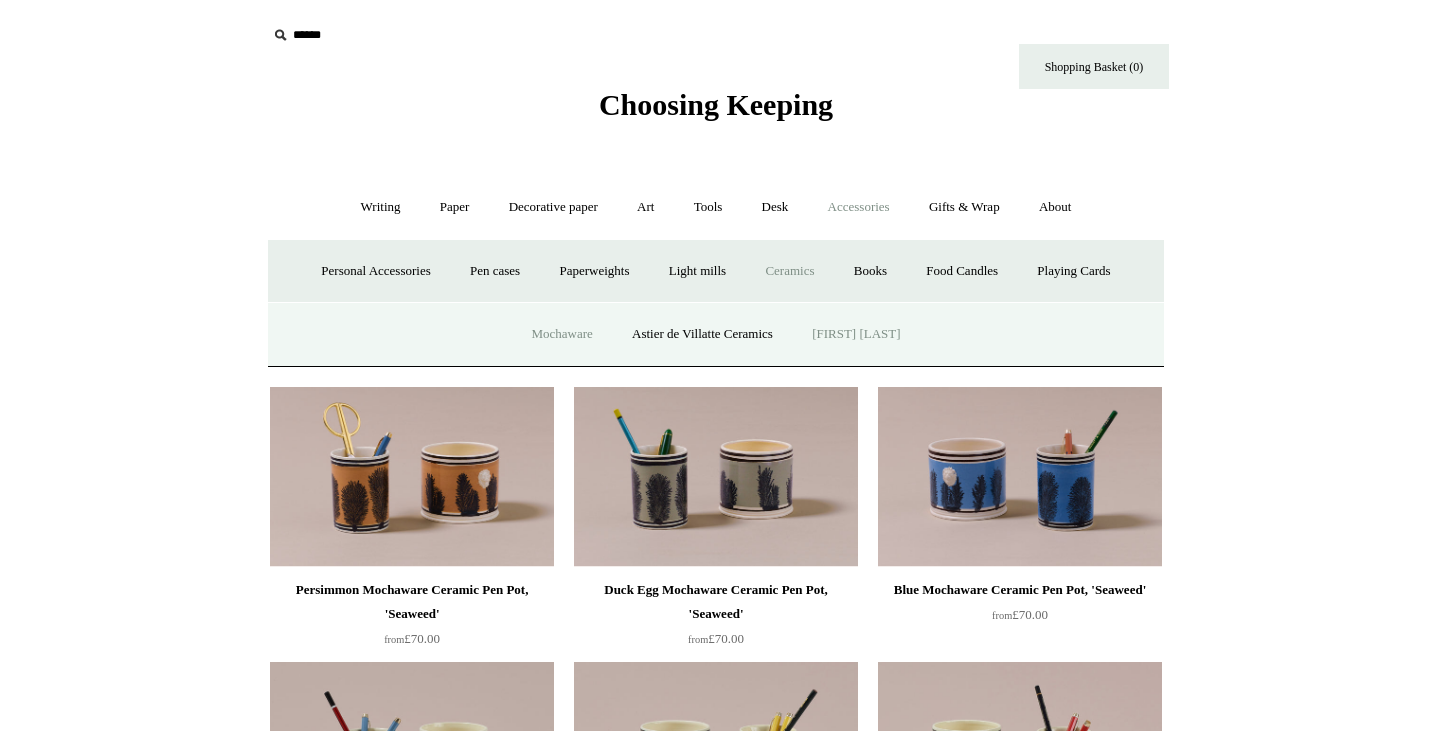 click on "[FIRST] [LAST]" at bounding box center (856, 334) 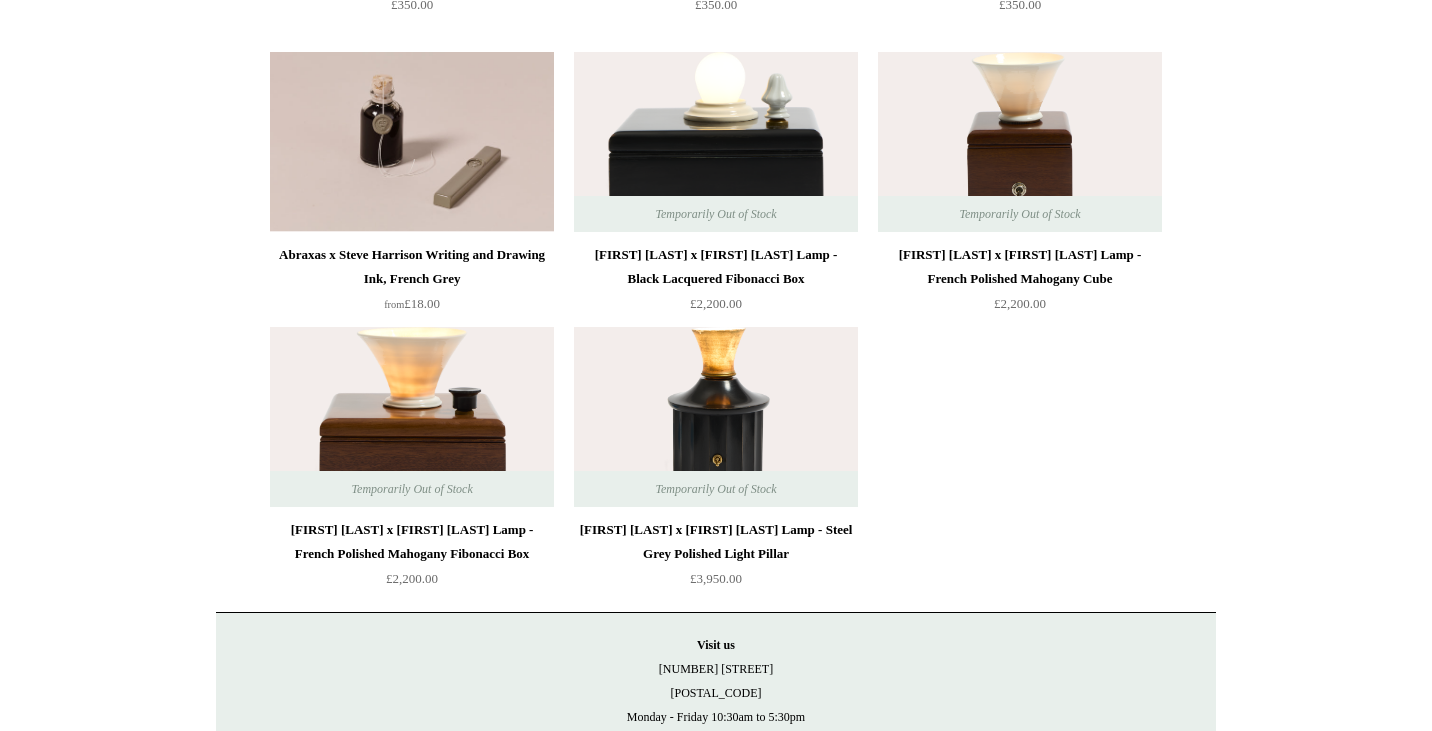 scroll, scrollTop: 1586, scrollLeft: 0, axis: vertical 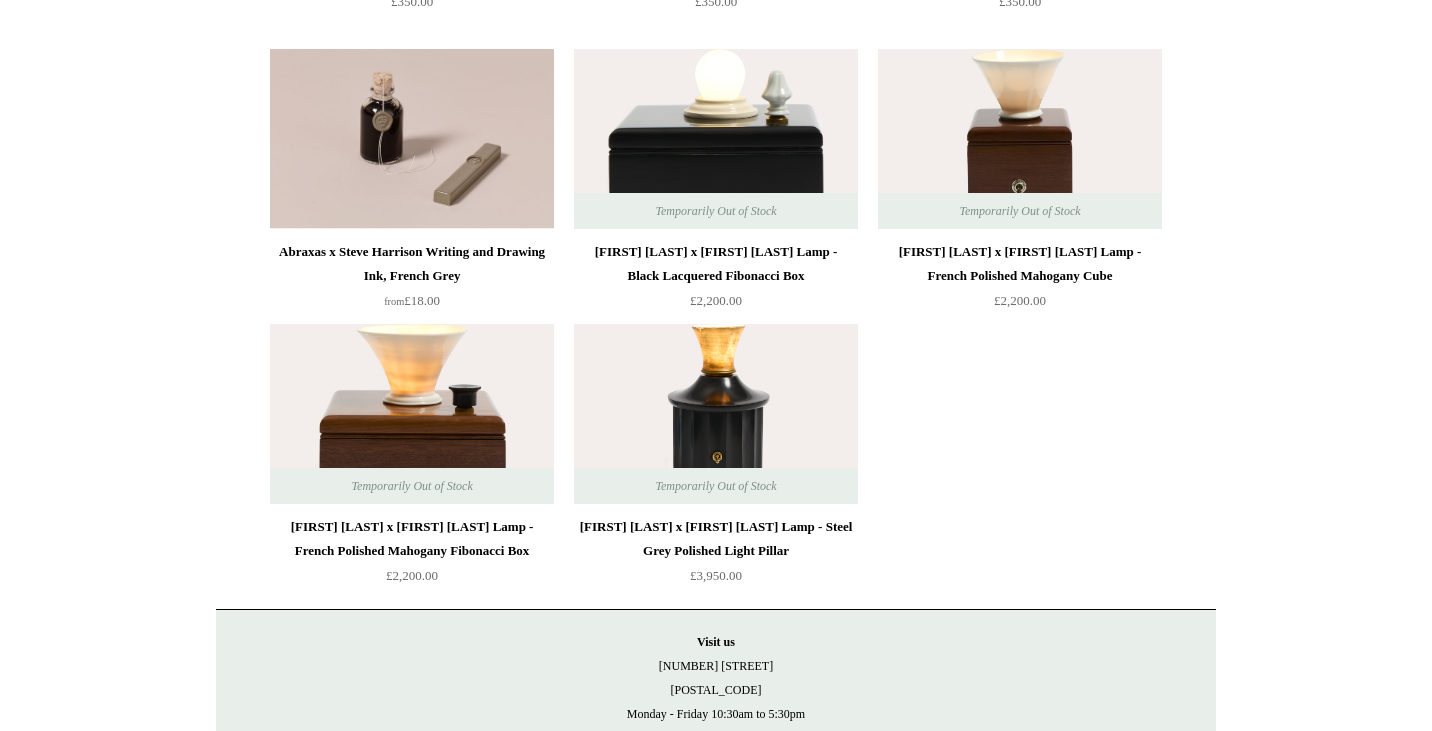 click at bounding box center (412, 414) 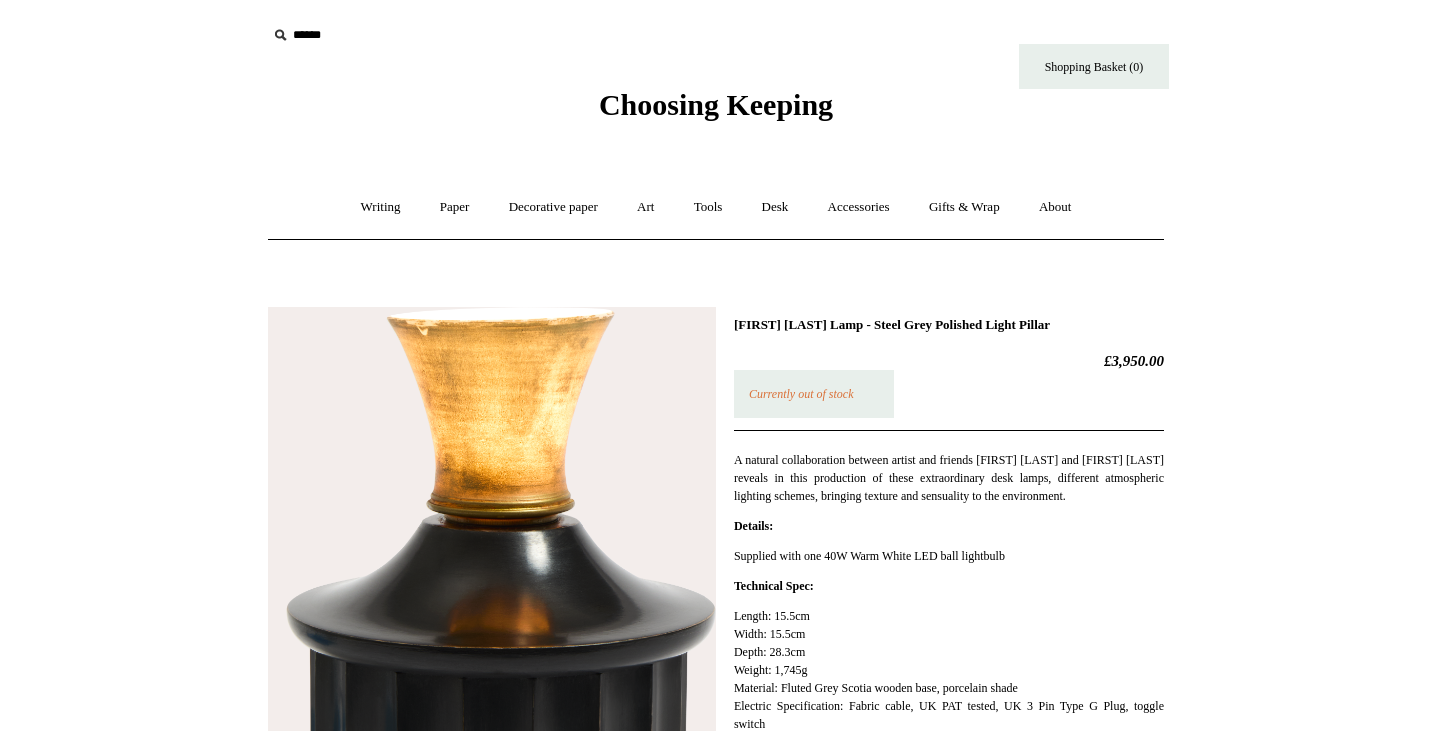 scroll, scrollTop: 0, scrollLeft: 0, axis: both 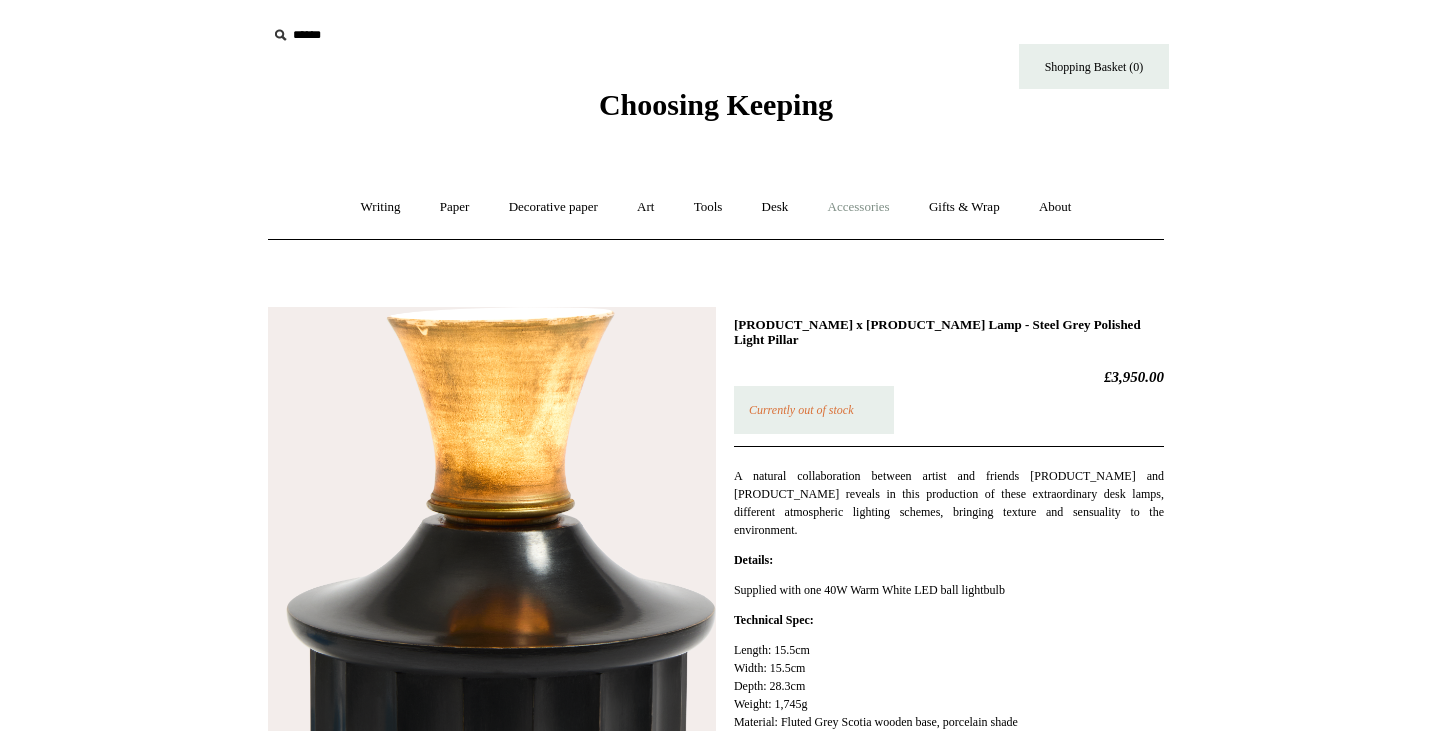 click on "Accessories +" at bounding box center [859, 207] 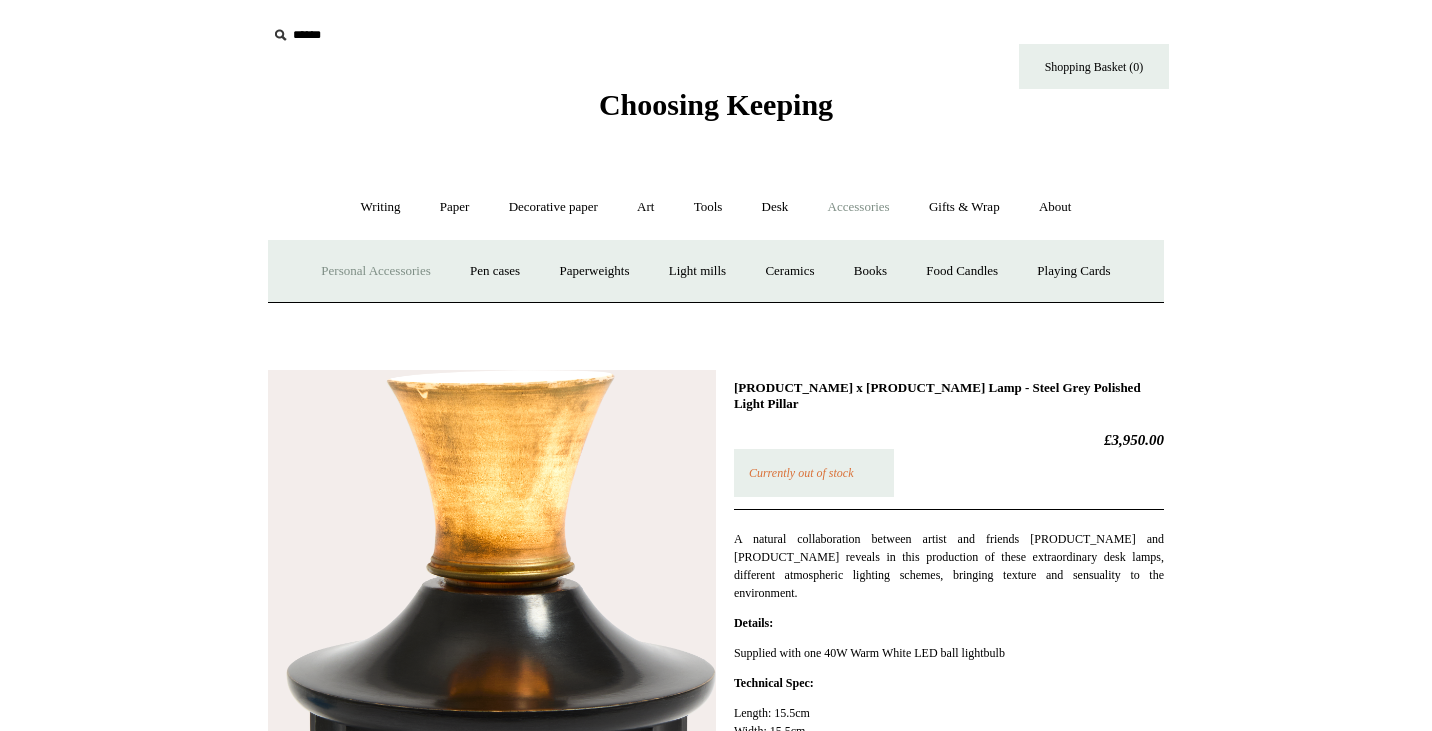 click on "Personal Accessories +" at bounding box center [375, 271] 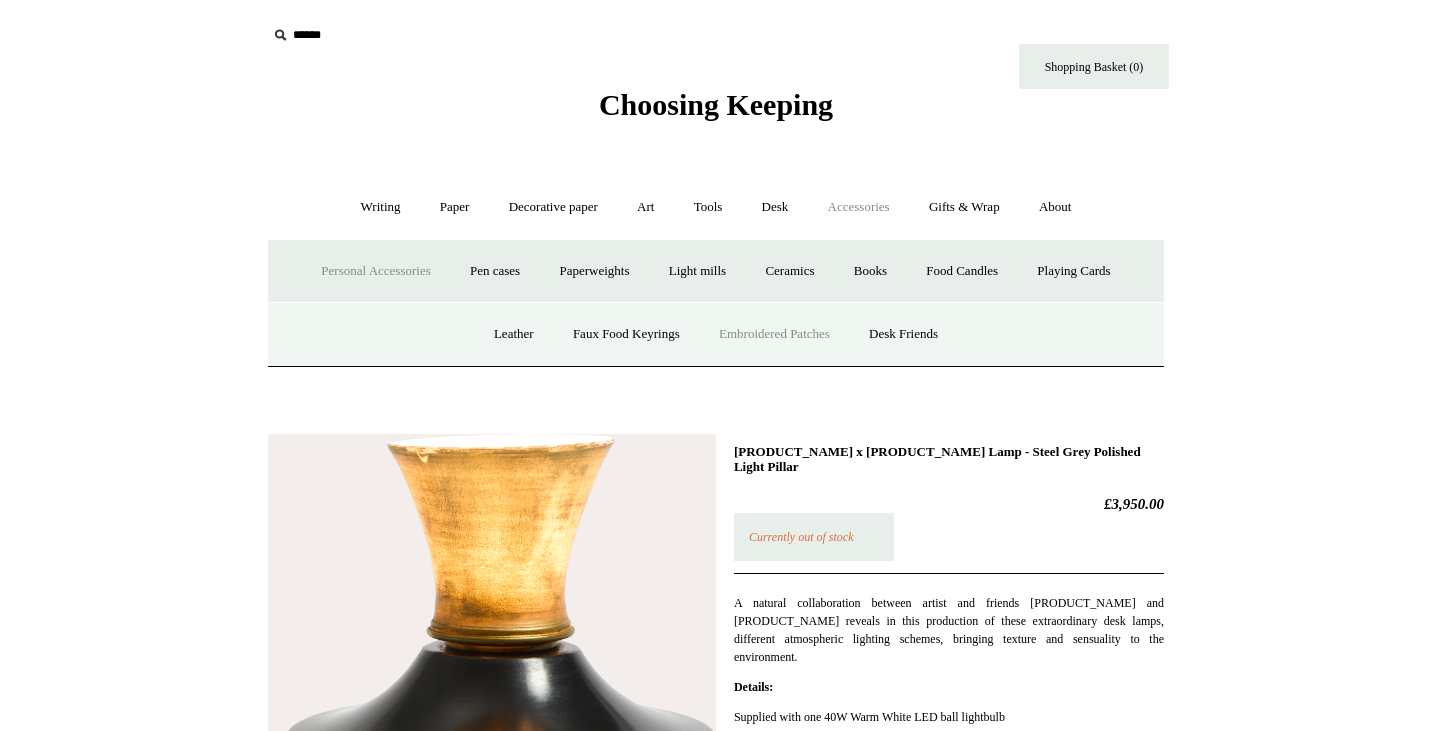 click on "Embroidered Patches" at bounding box center [774, 334] 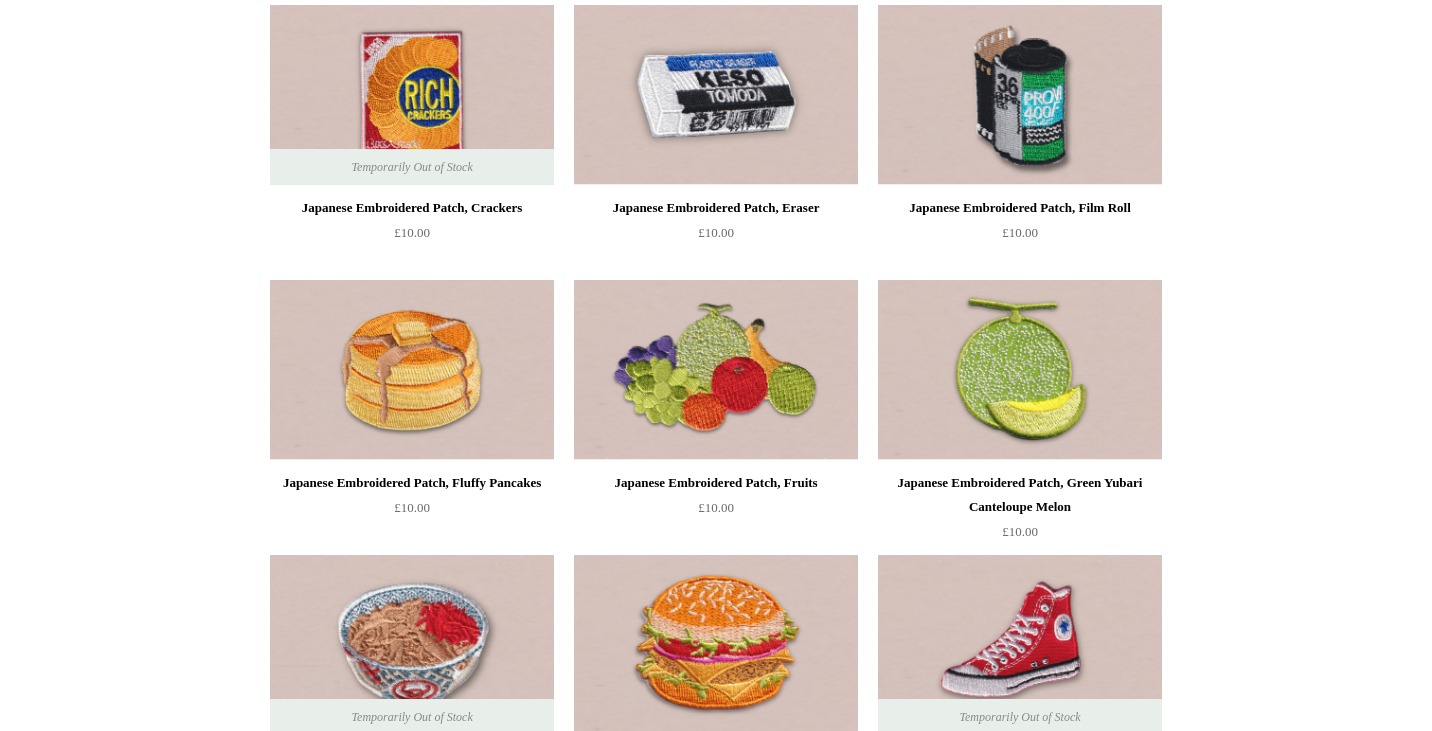 scroll, scrollTop: 0, scrollLeft: 0, axis: both 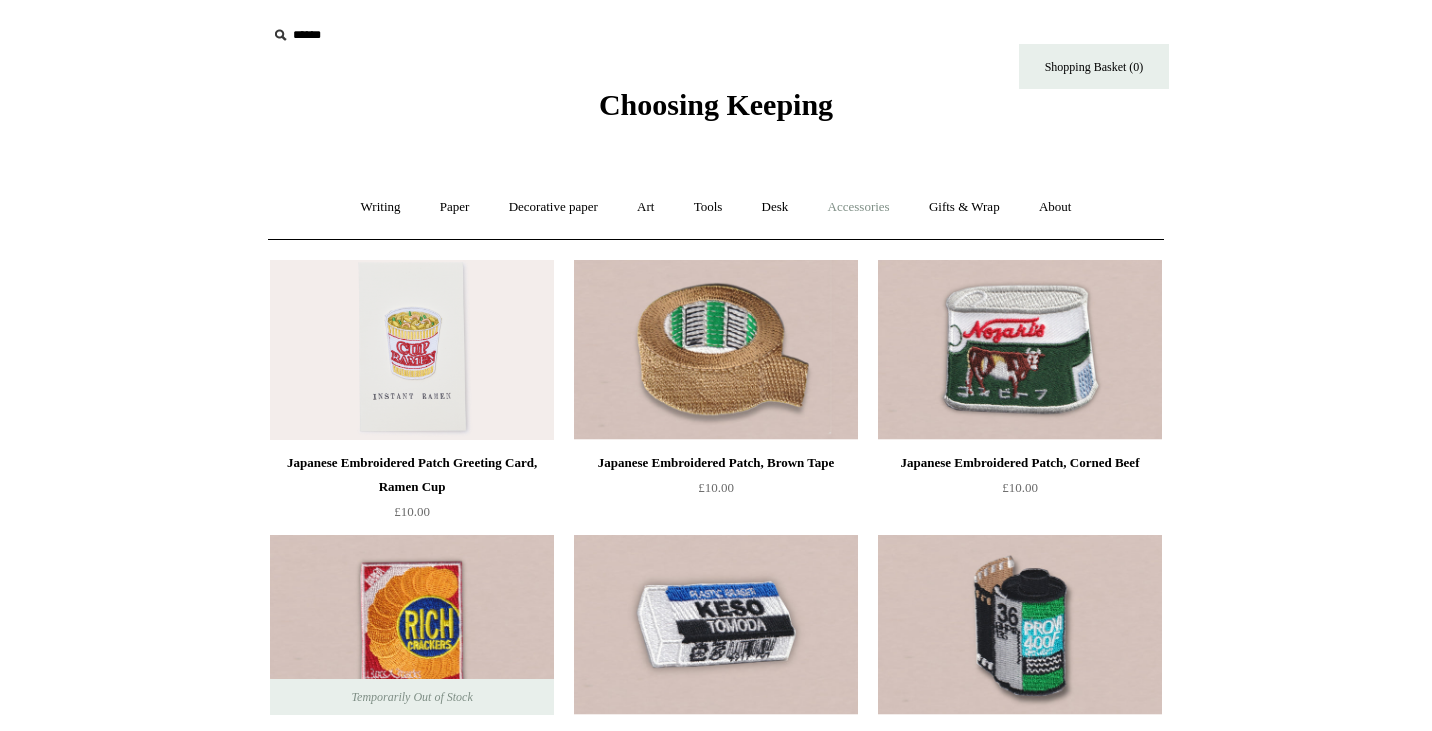 click on "Accessories +" at bounding box center [859, 207] 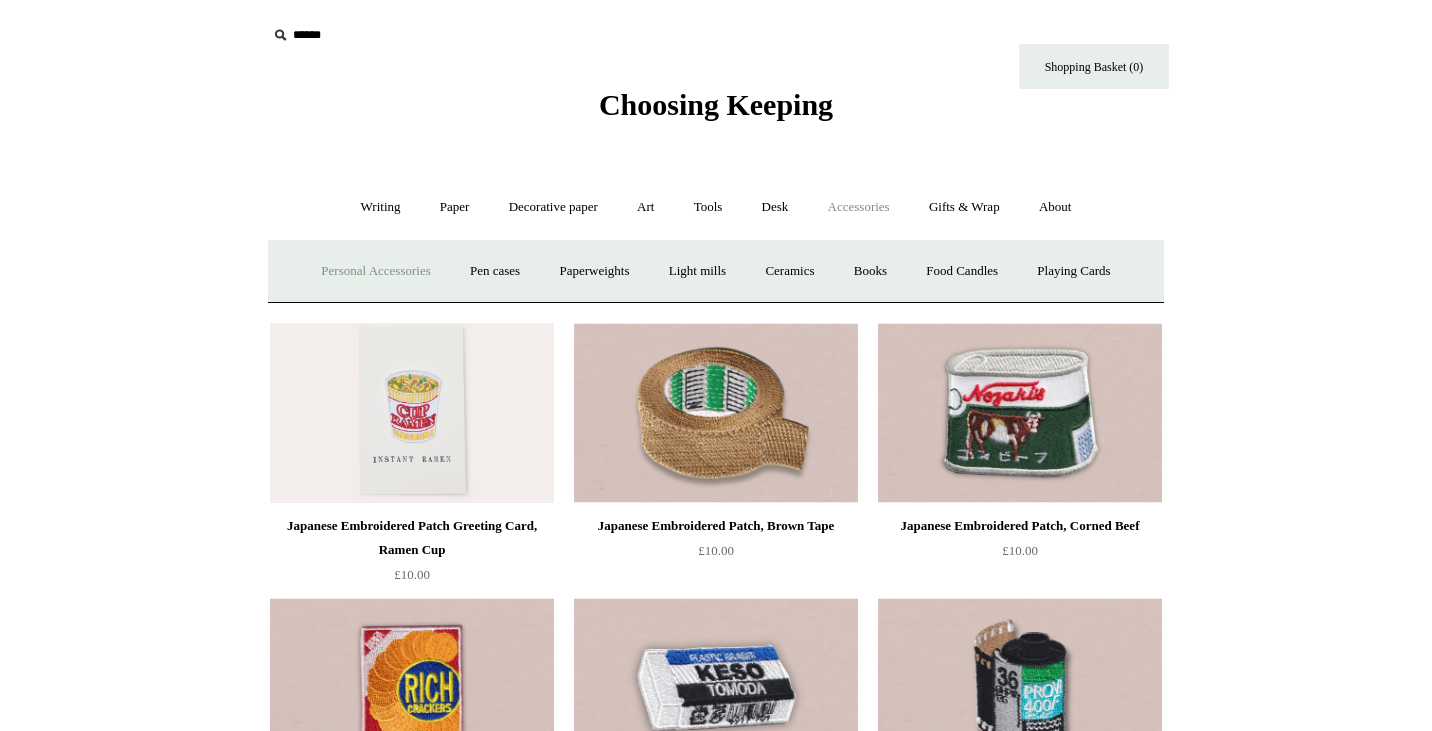 click on "Personal Accessories +" at bounding box center [375, 271] 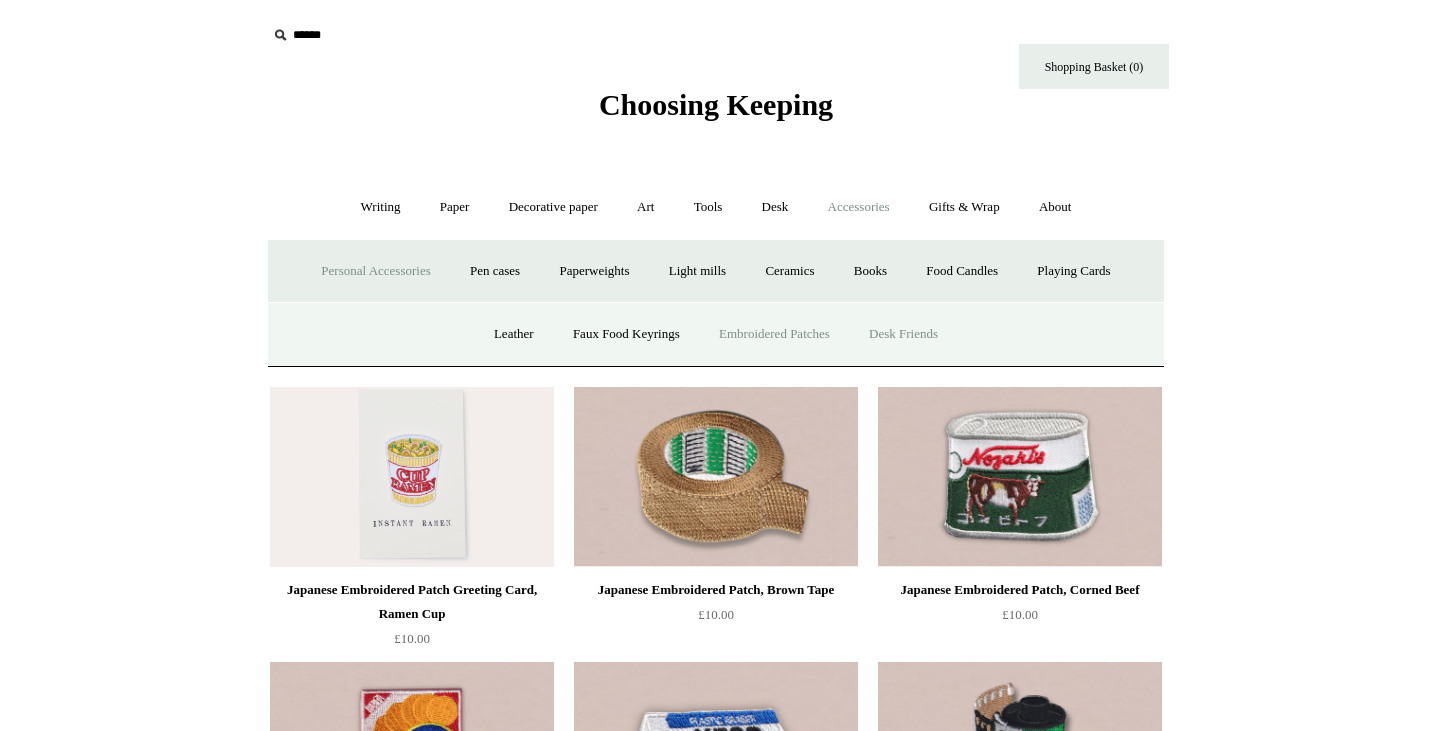 click on "Desk Friends" at bounding box center (903, 334) 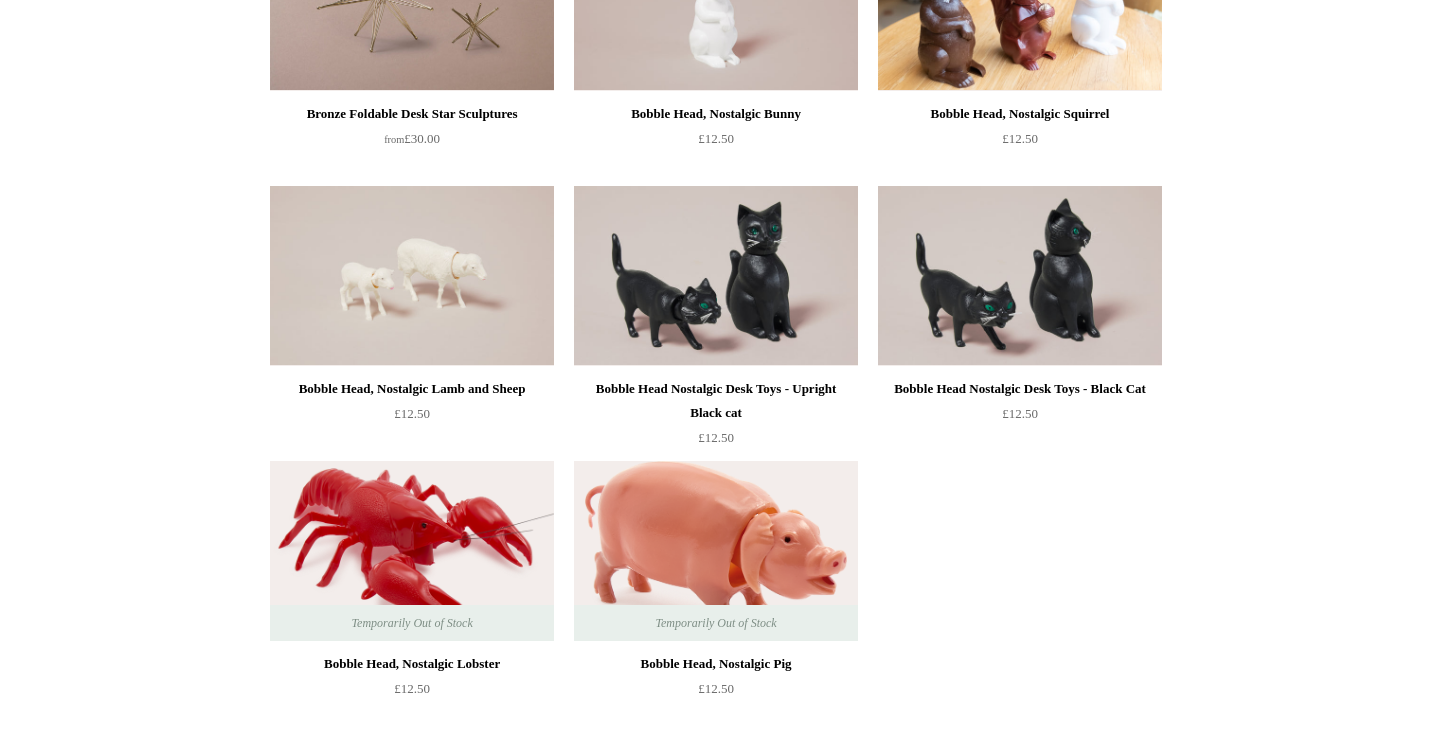 scroll, scrollTop: 0, scrollLeft: 0, axis: both 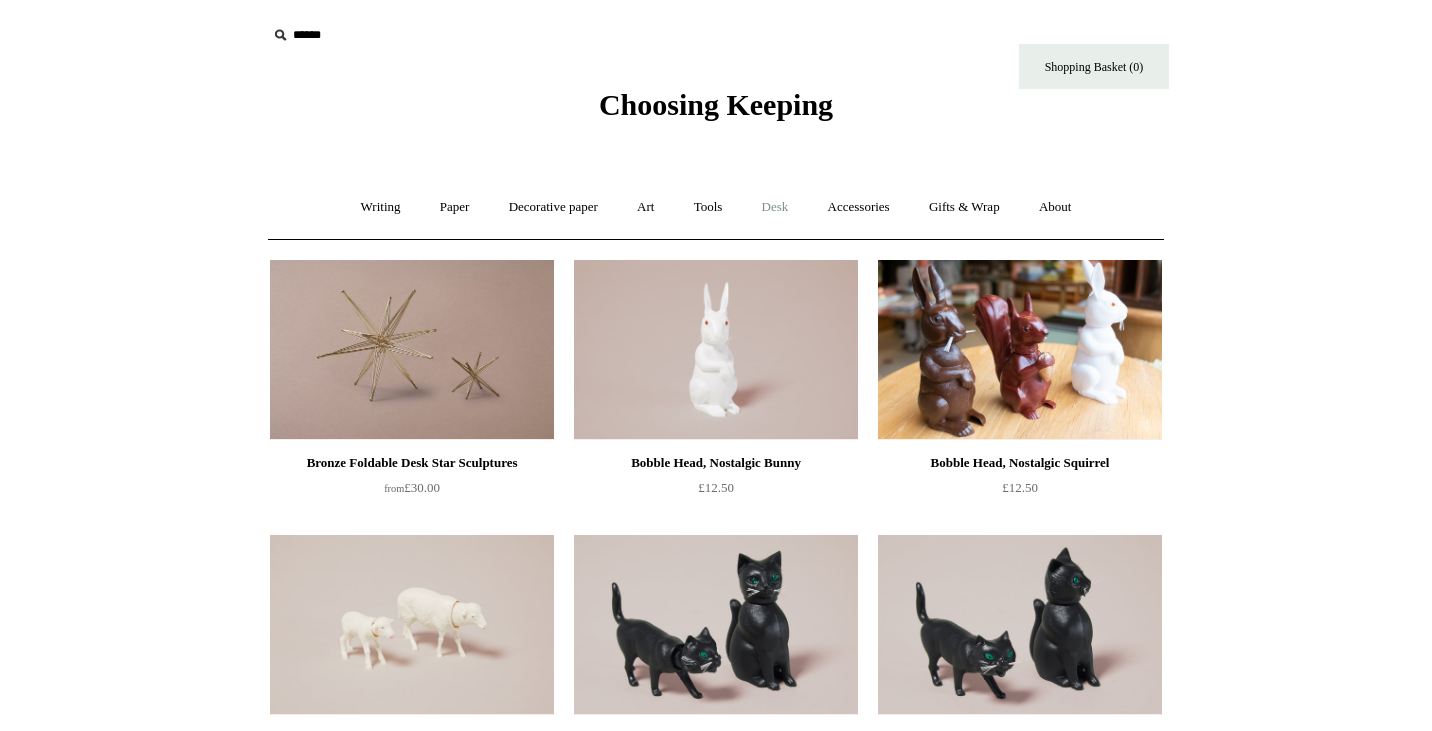 click on "Desk +" at bounding box center [775, 207] 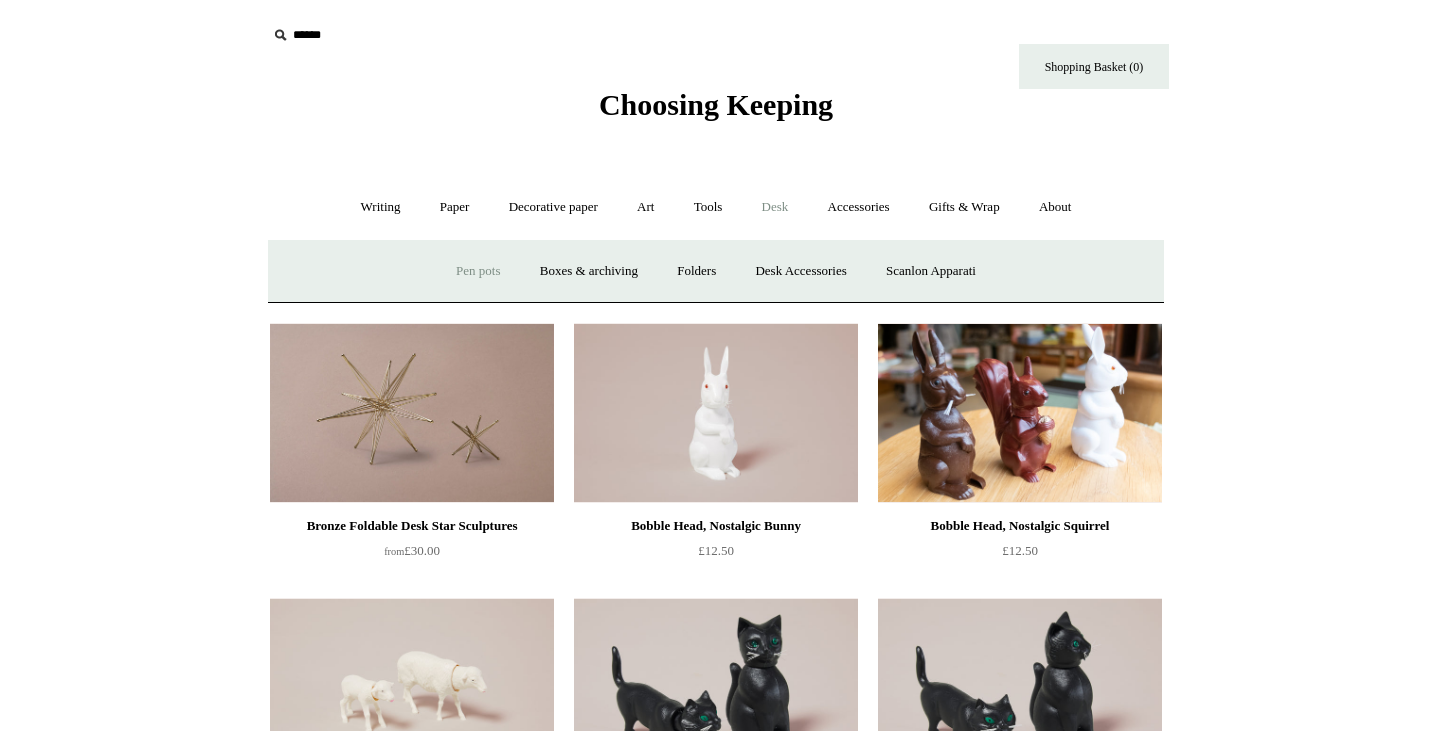 click on "Pen pots" at bounding box center (478, 271) 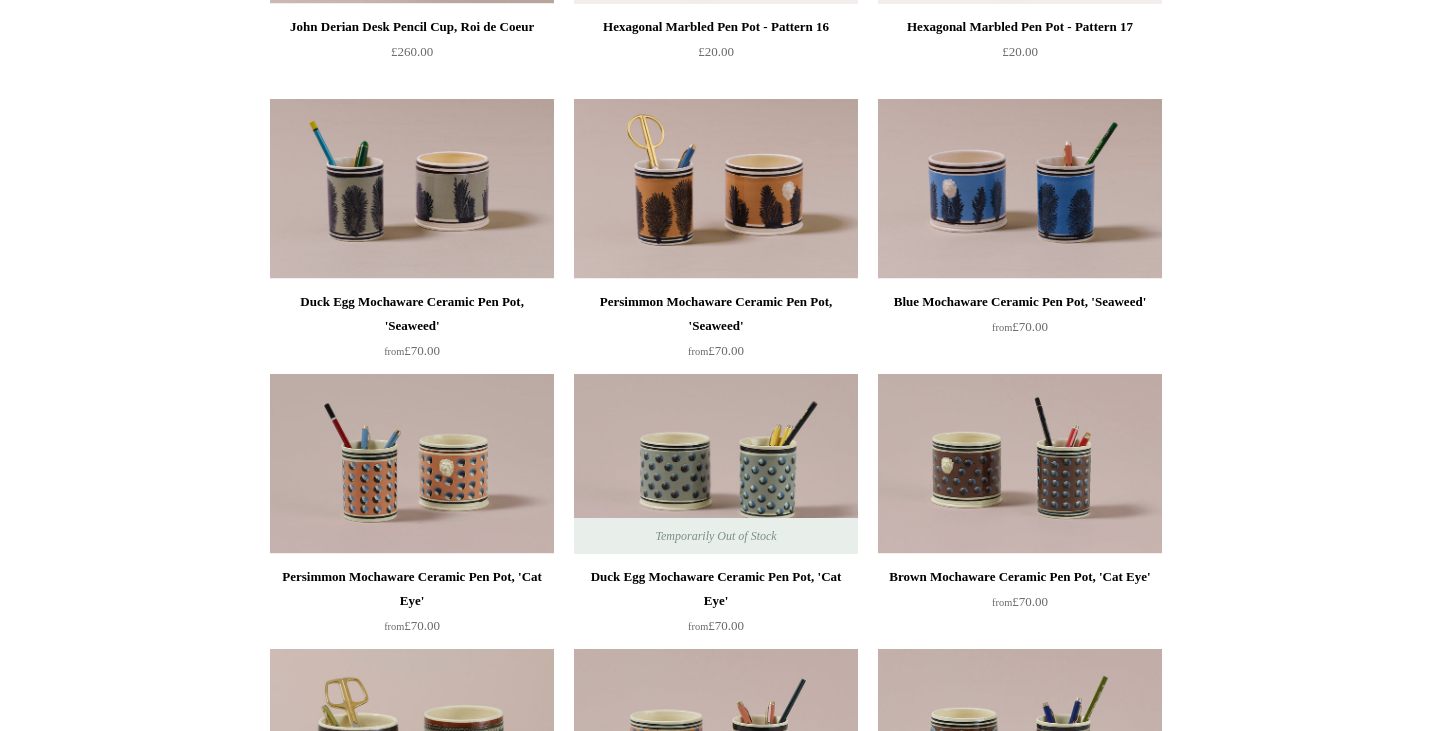 scroll, scrollTop: 0, scrollLeft: 0, axis: both 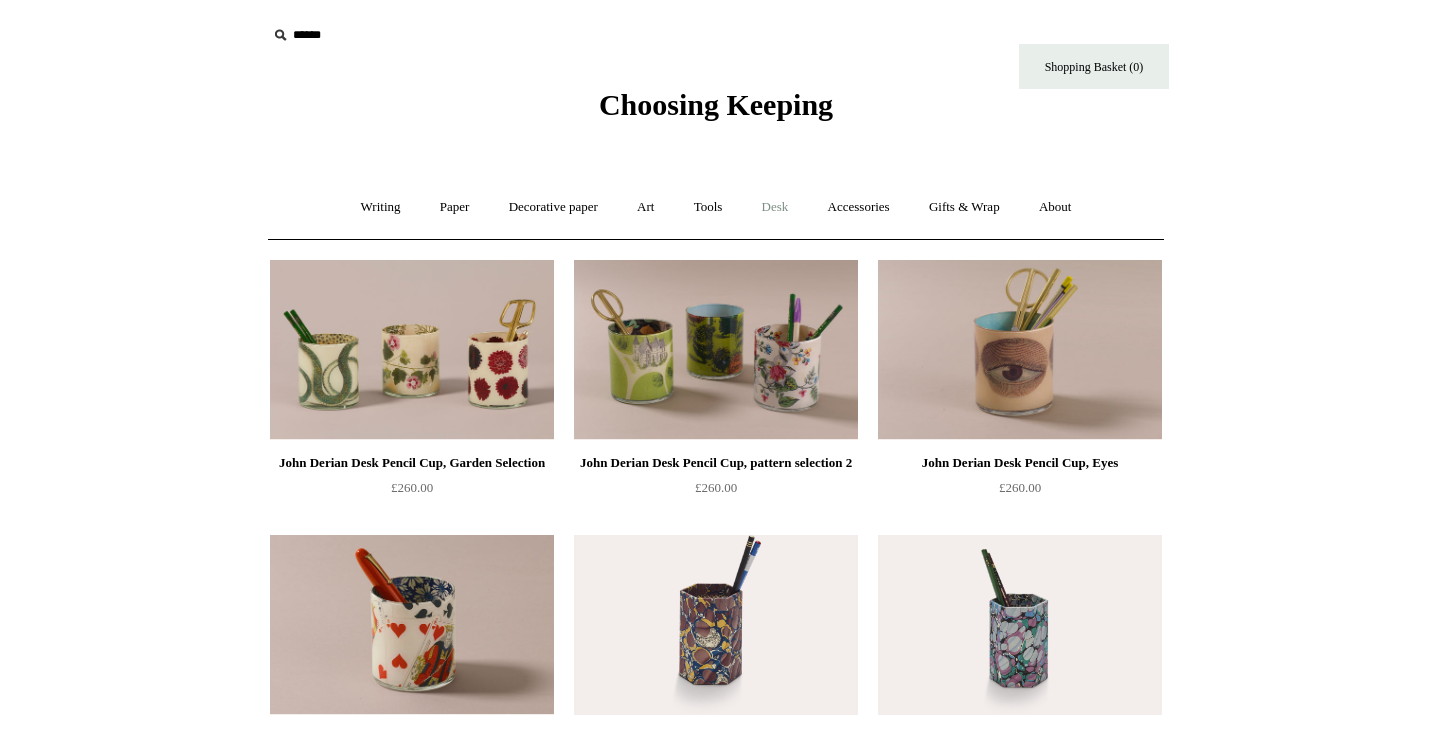 click on "Desk +" at bounding box center (775, 207) 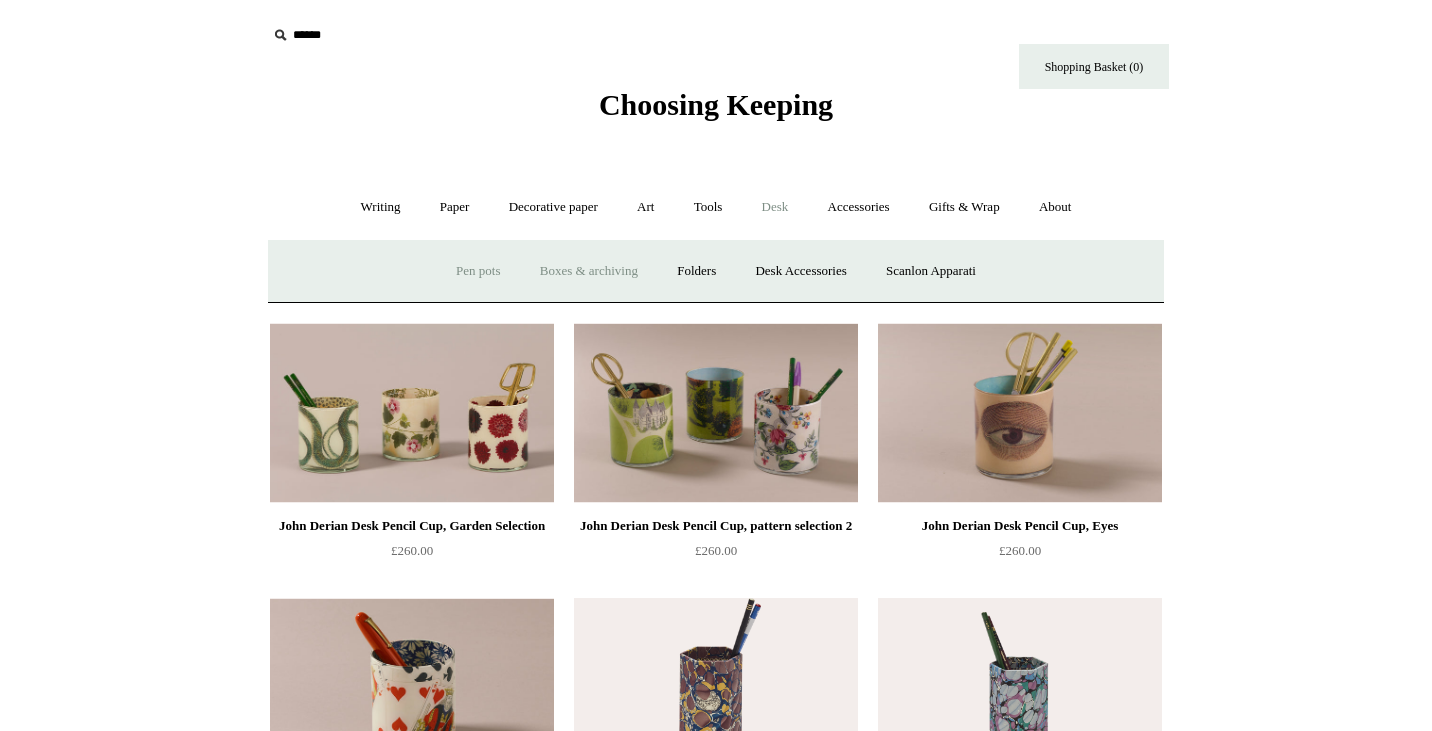 click on "Boxes & archiving" at bounding box center [589, 271] 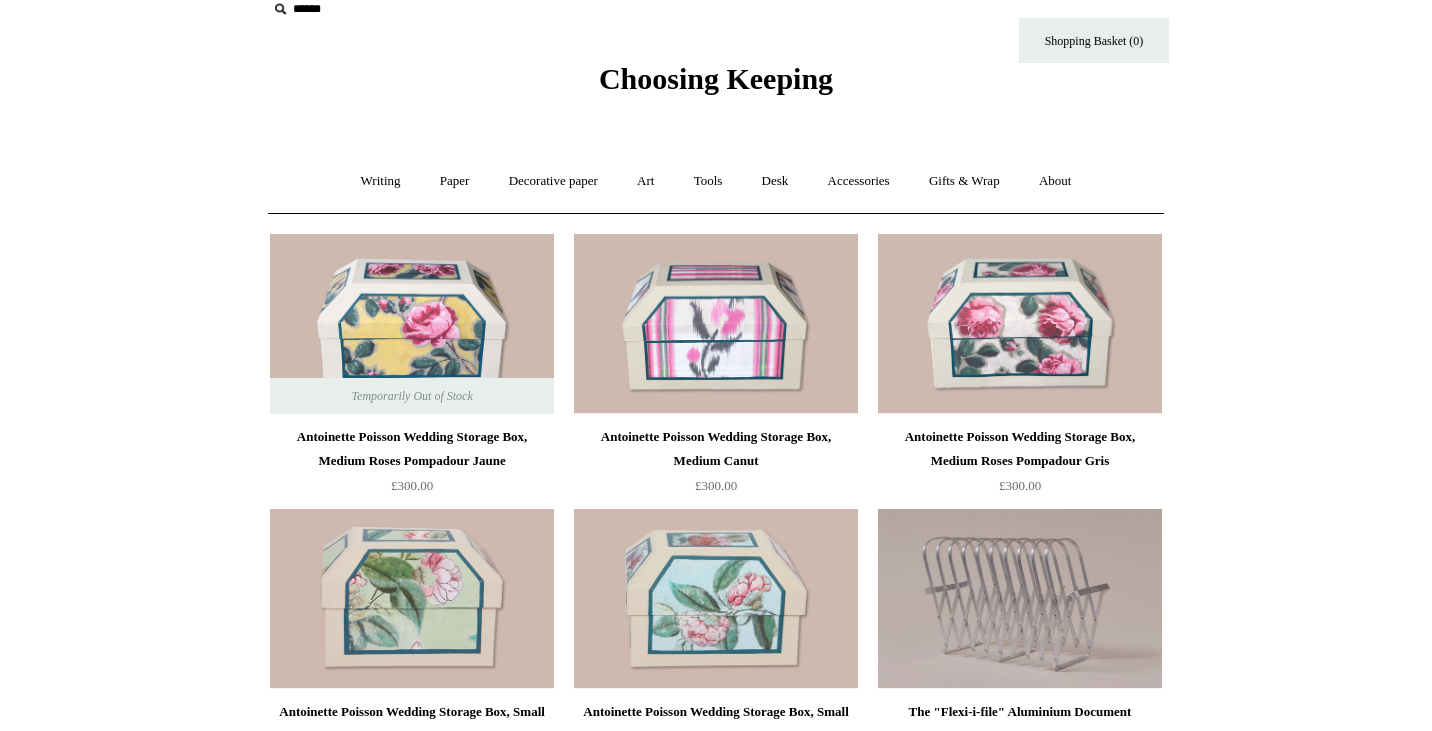 scroll, scrollTop: 0, scrollLeft: 0, axis: both 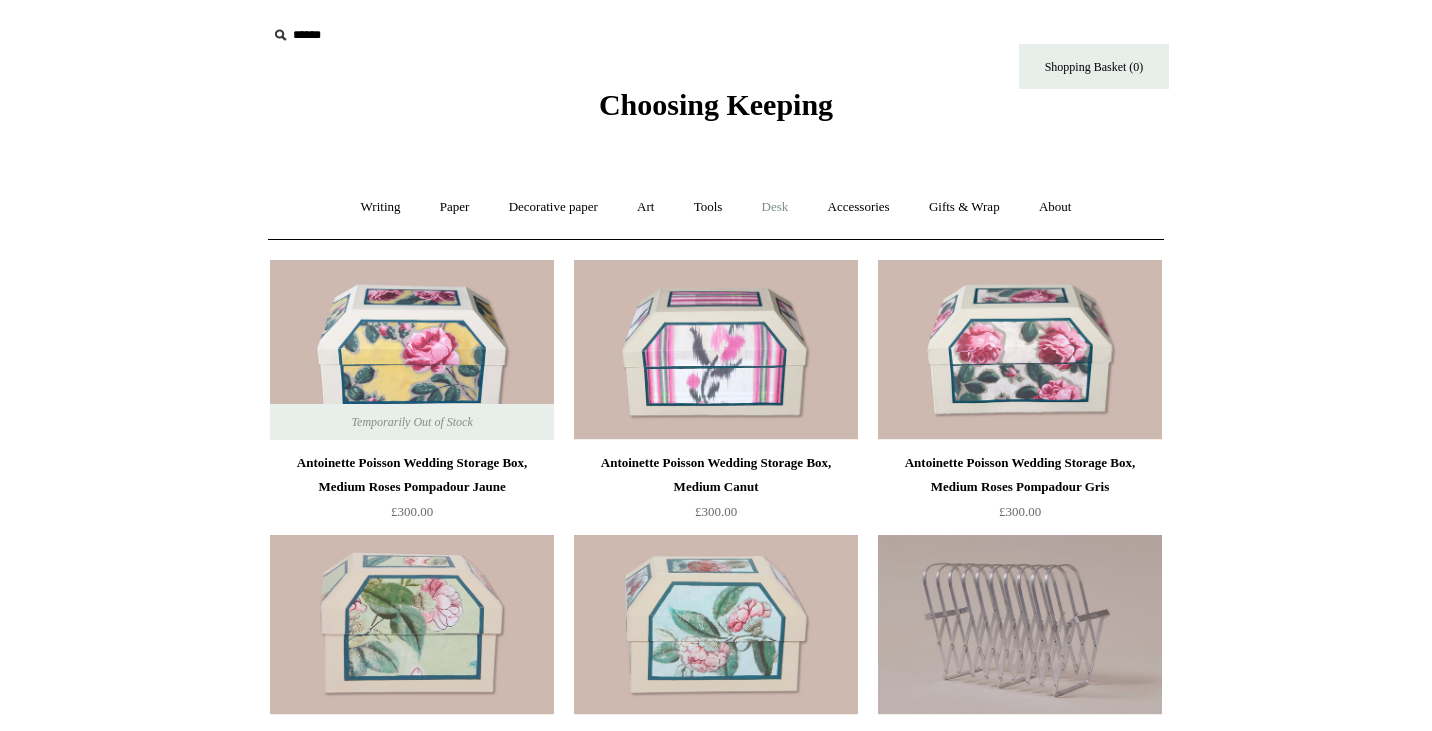 click on "Desk +" at bounding box center (775, 207) 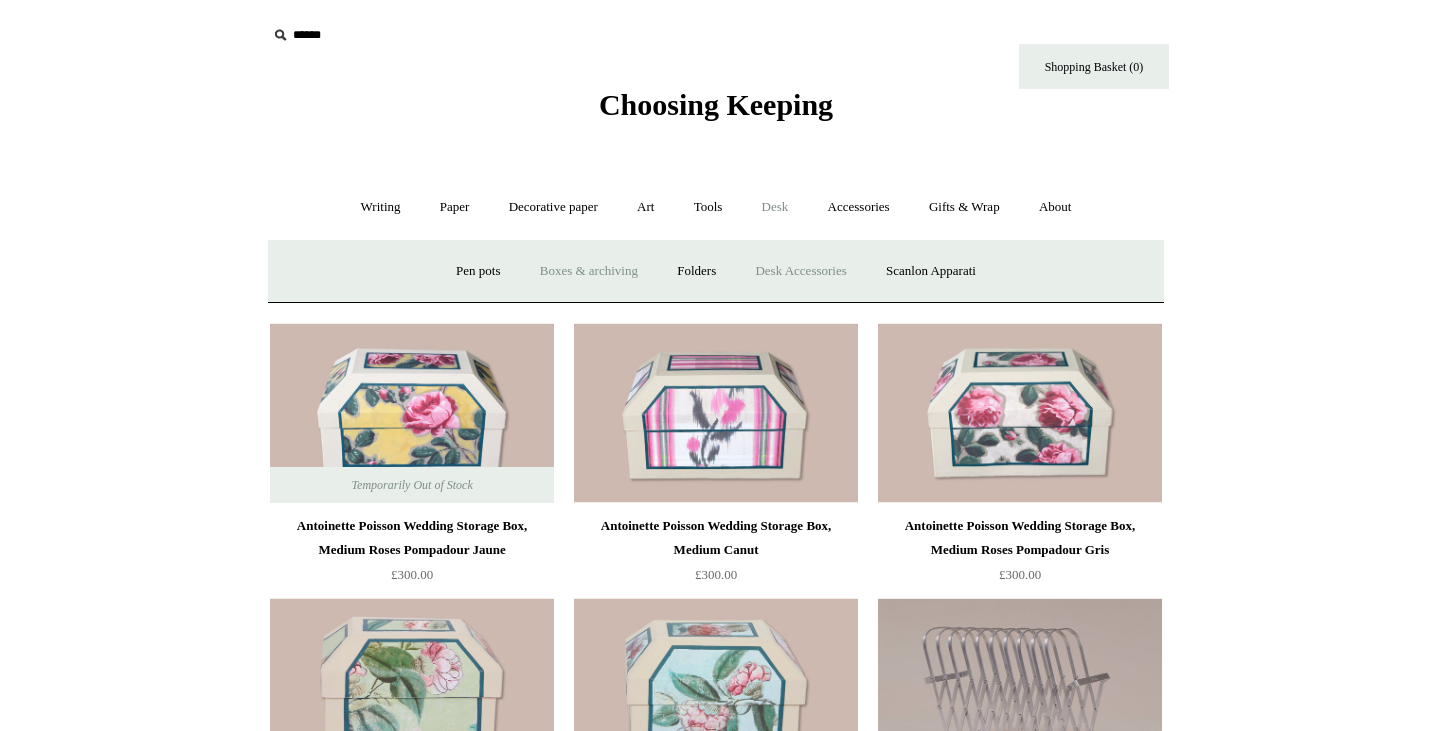 click on "Desk Accessories" at bounding box center [800, 271] 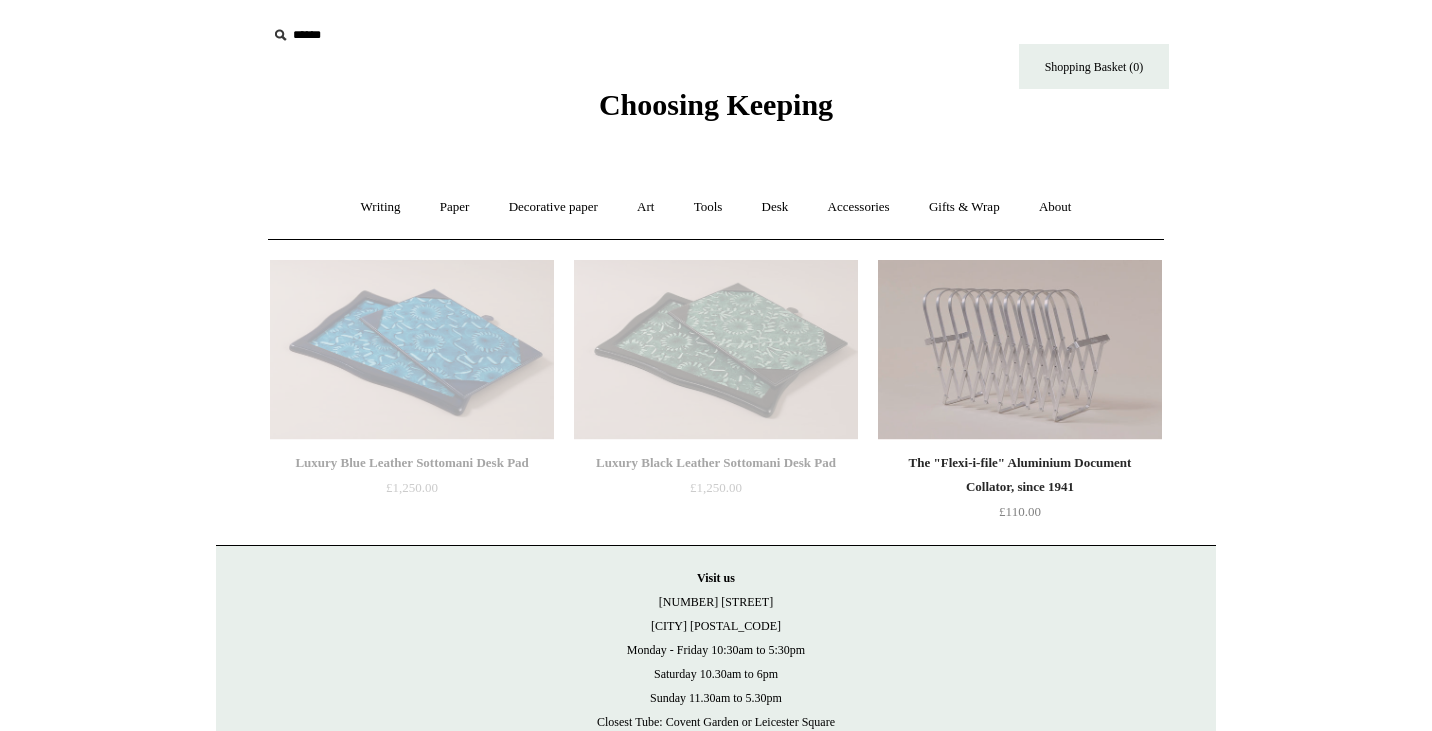 scroll, scrollTop: 0, scrollLeft: 0, axis: both 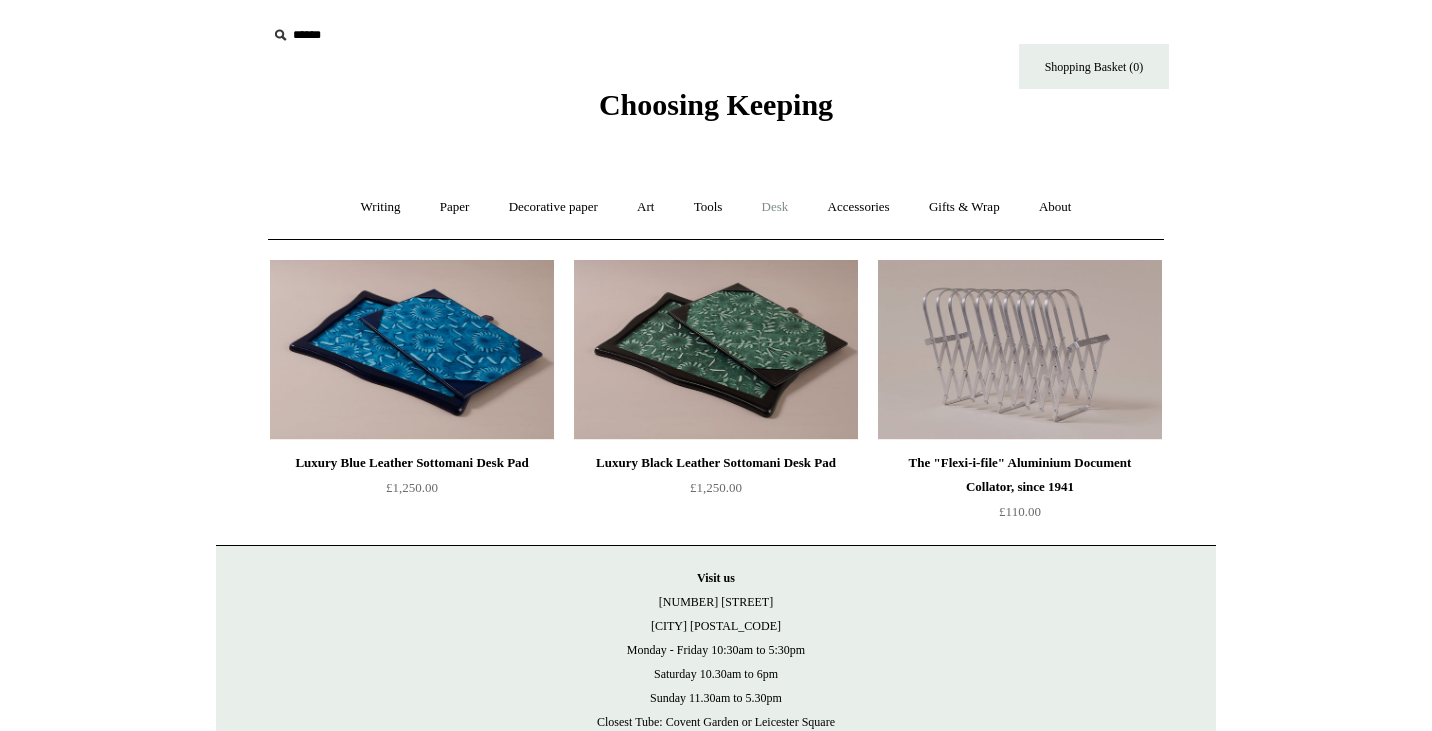 click on "Desk +" at bounding box center [775, 207] 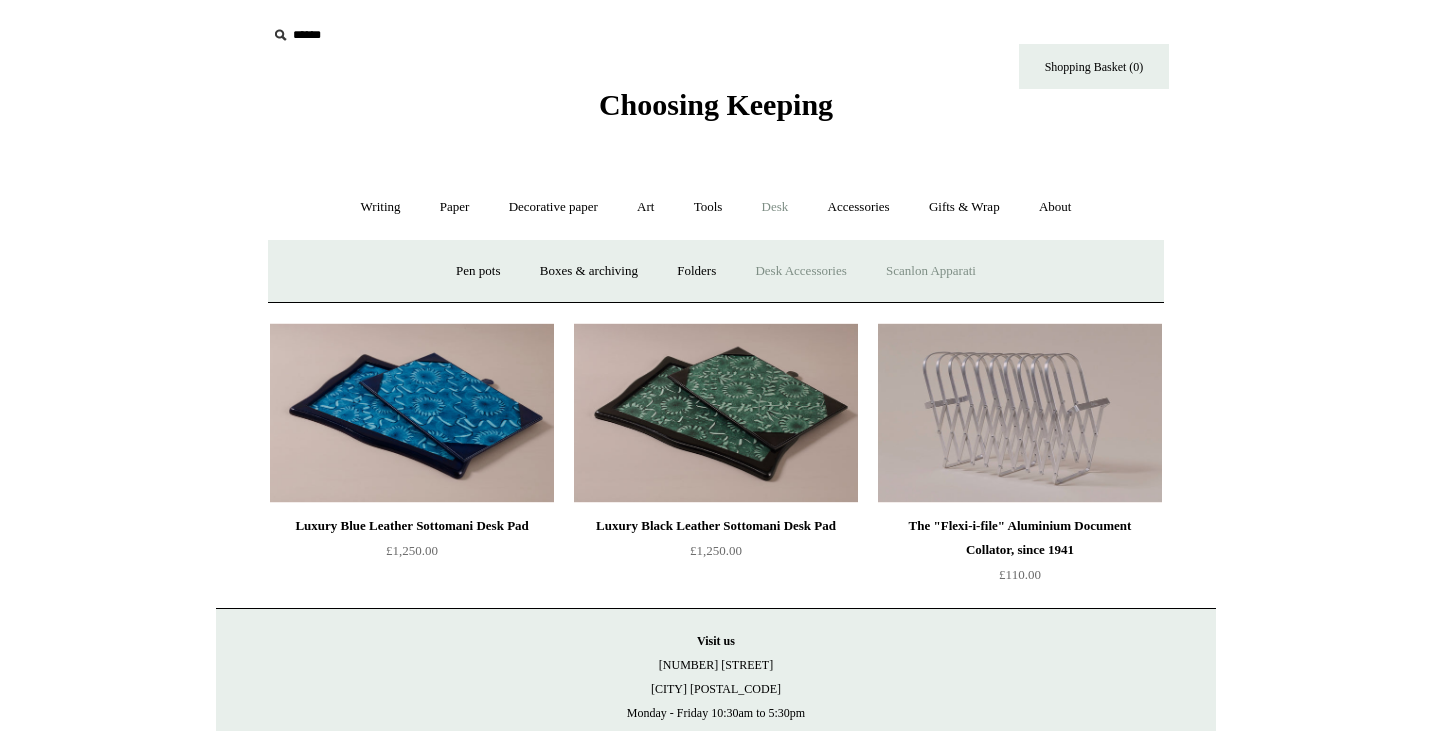click on "Scanlon Apparati" at bounding box center (931, 271) 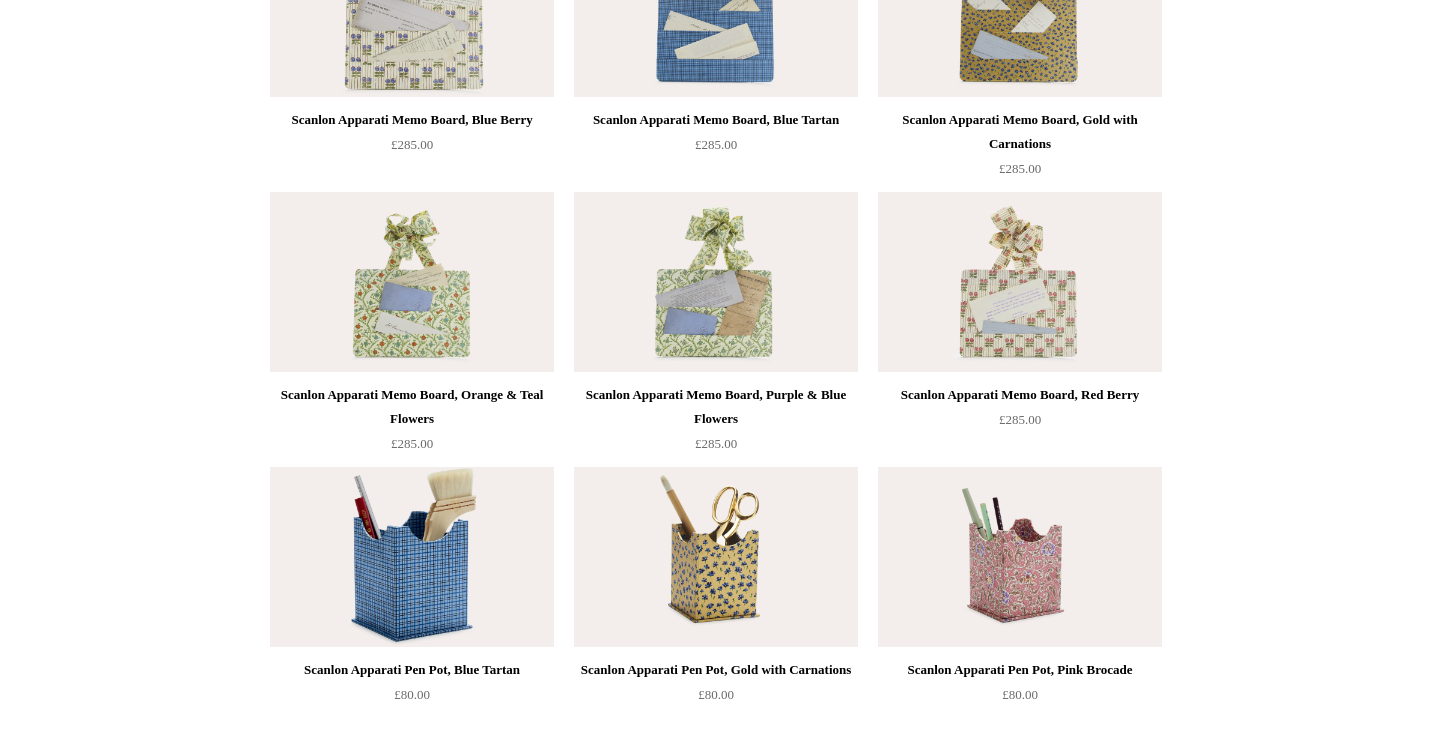 scroll, scrollTop: 0, scrollLeft: 0, axis: both 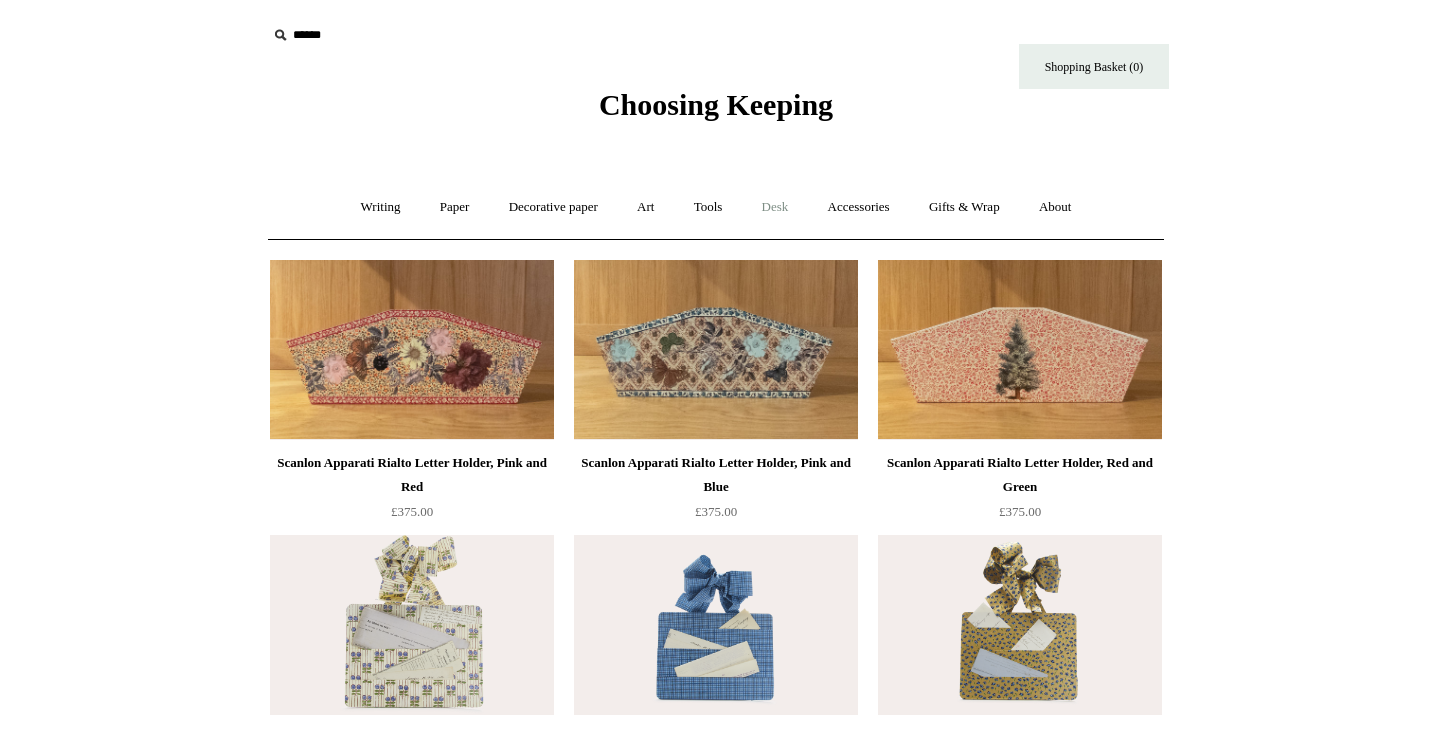 click on "Desk +" at bounding box center (775, 207) 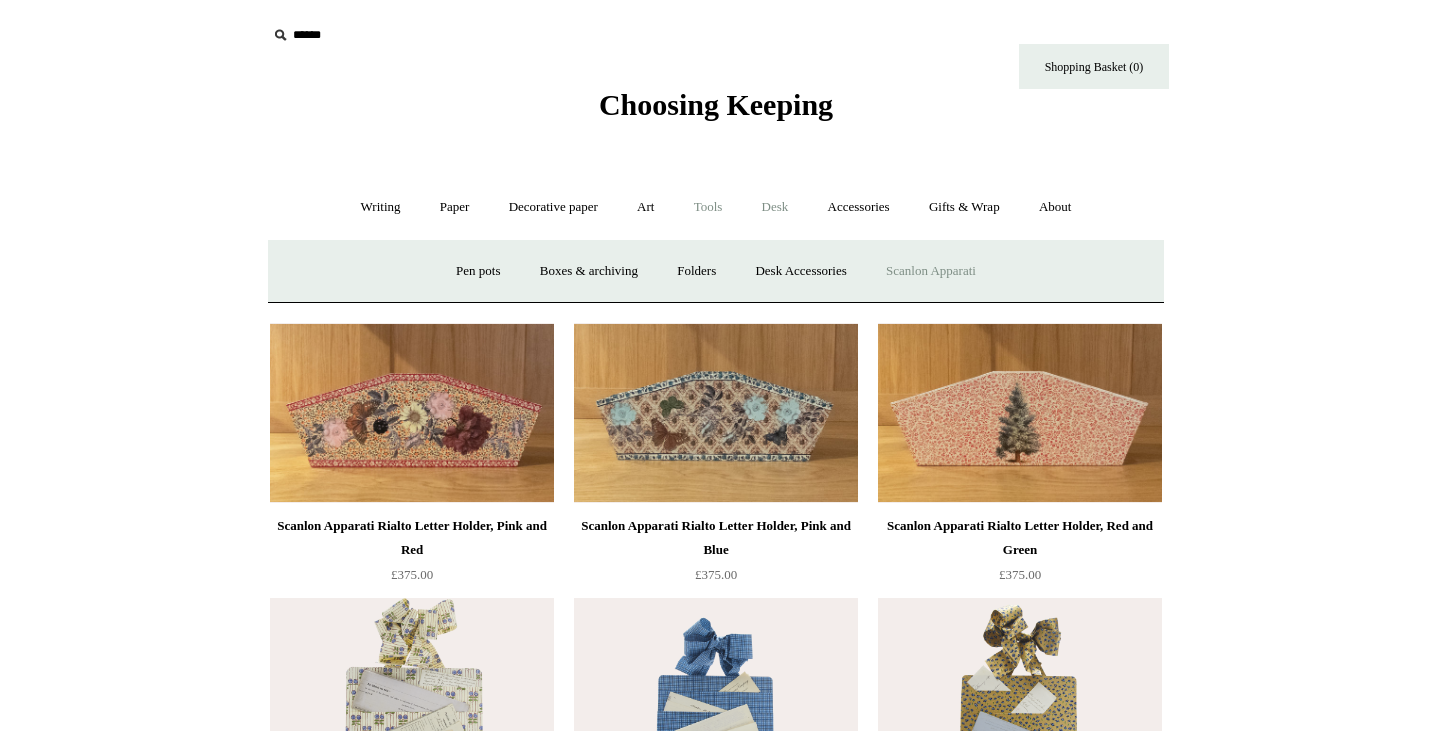 click on "Tools +" at bounding box center (708, 207) 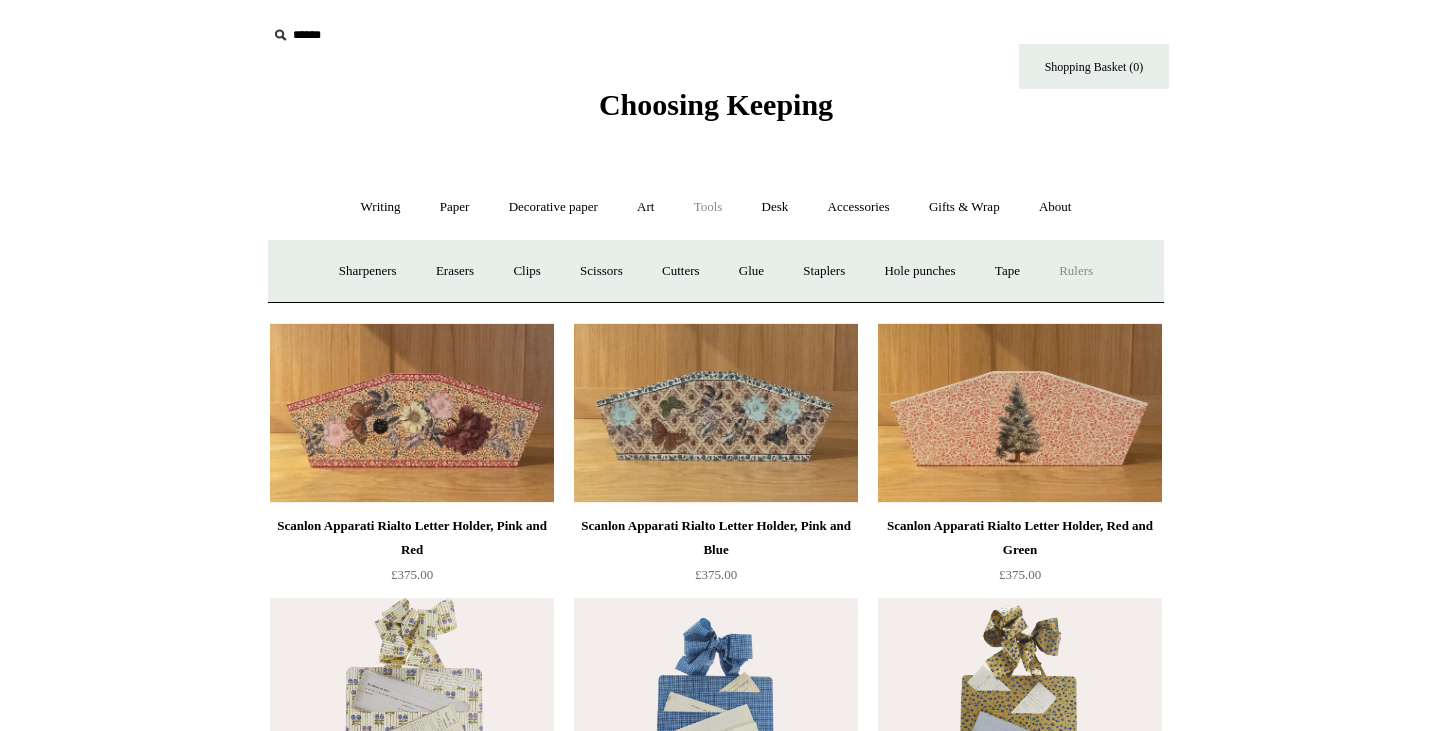 click on "Rulers" at bounding box center (1076, 271) 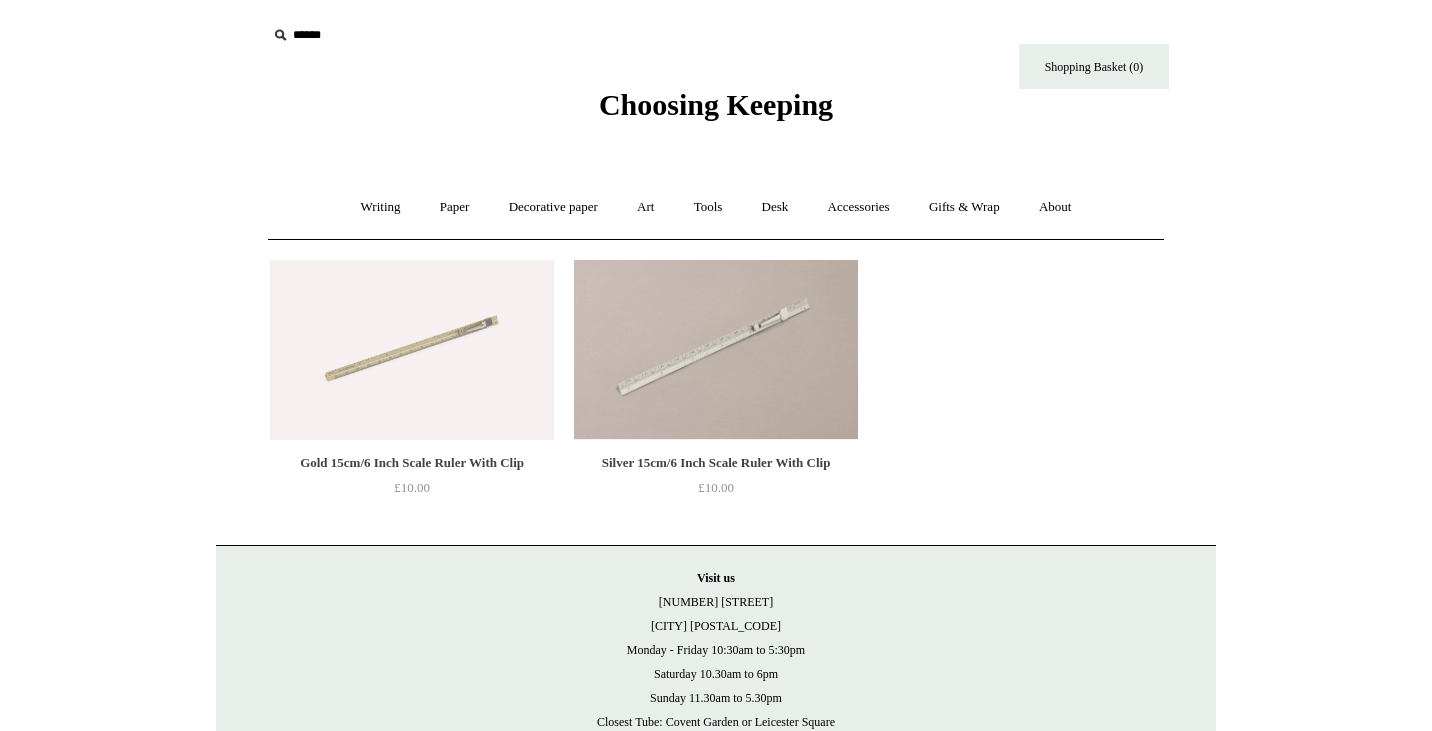 scroll, scrollTop: 0, scrollLeft: 0, axis: both 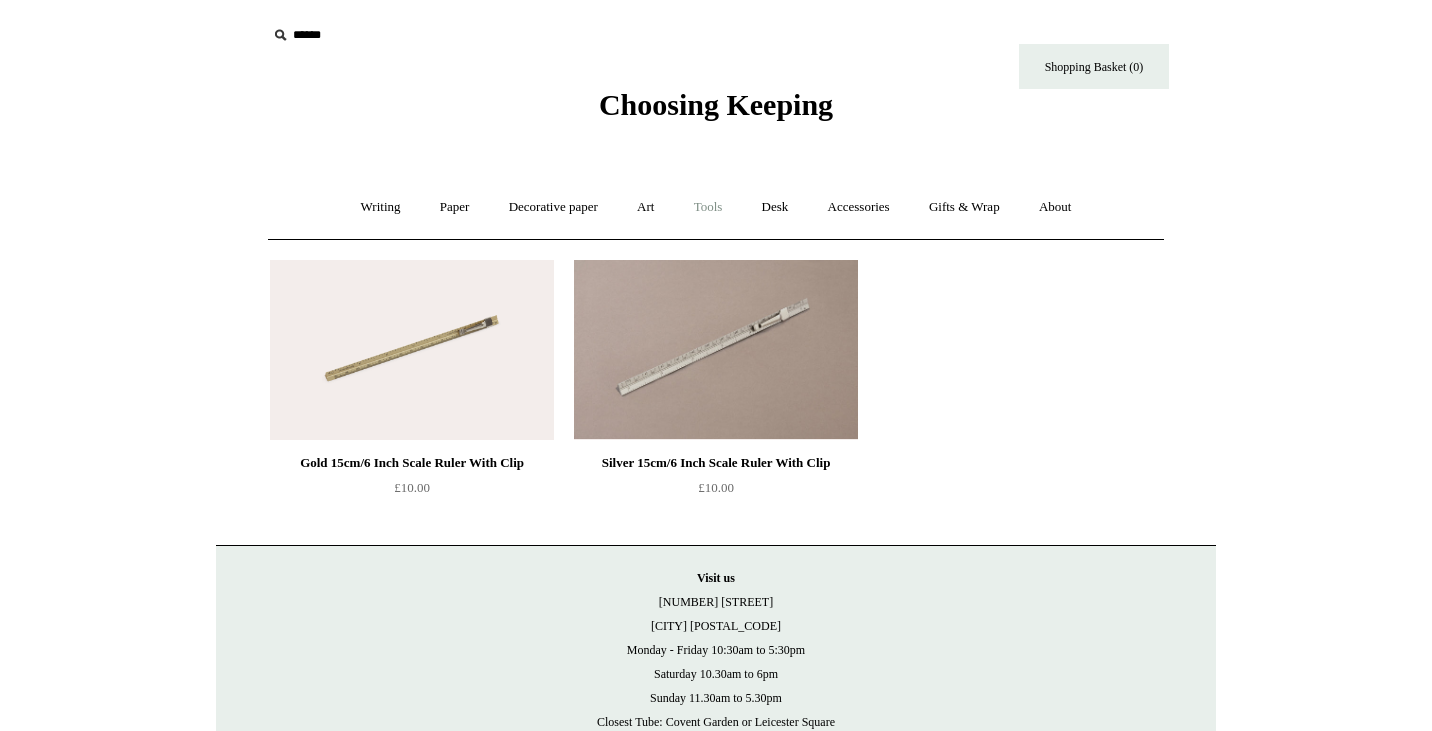 click on "Tools +" at bounding box center [708, 207] 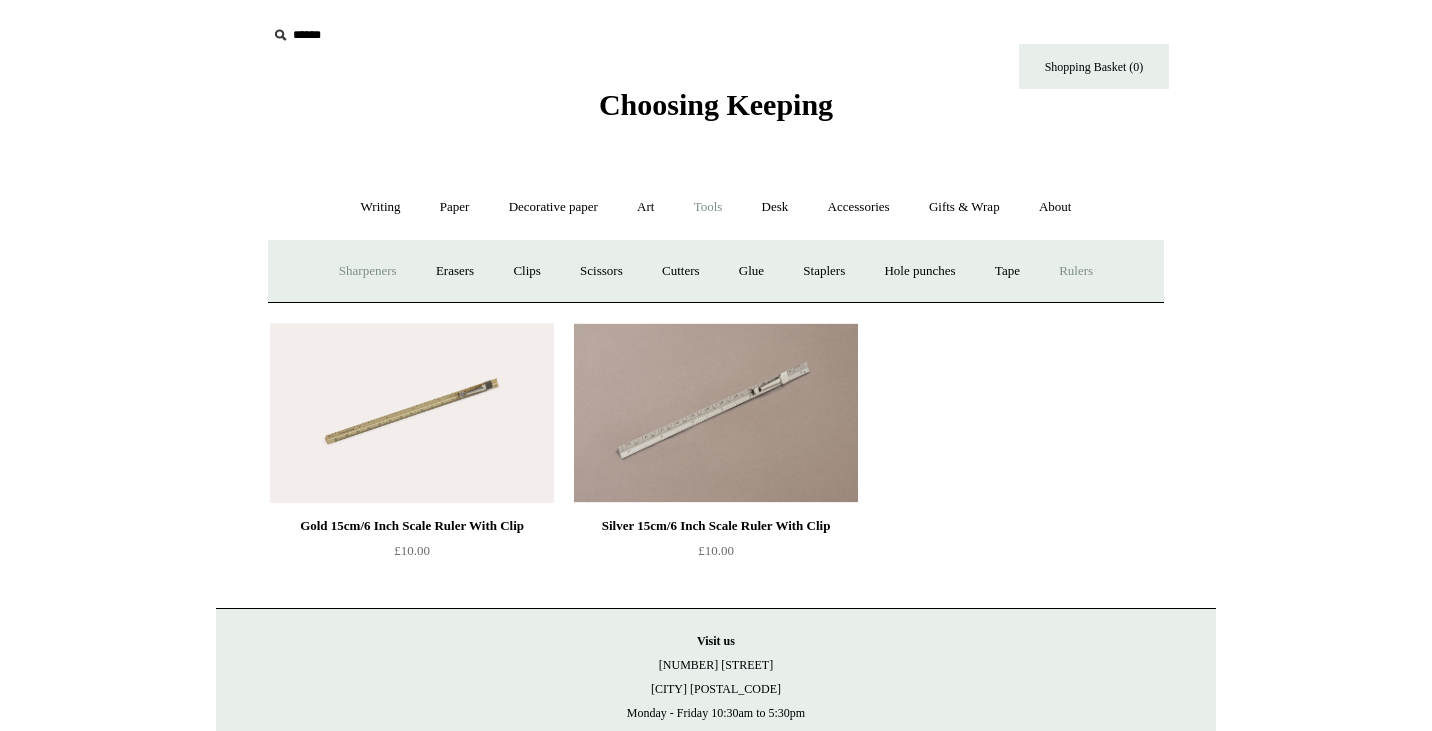 click on "Sharpeners" at bounding box center [368, 271] 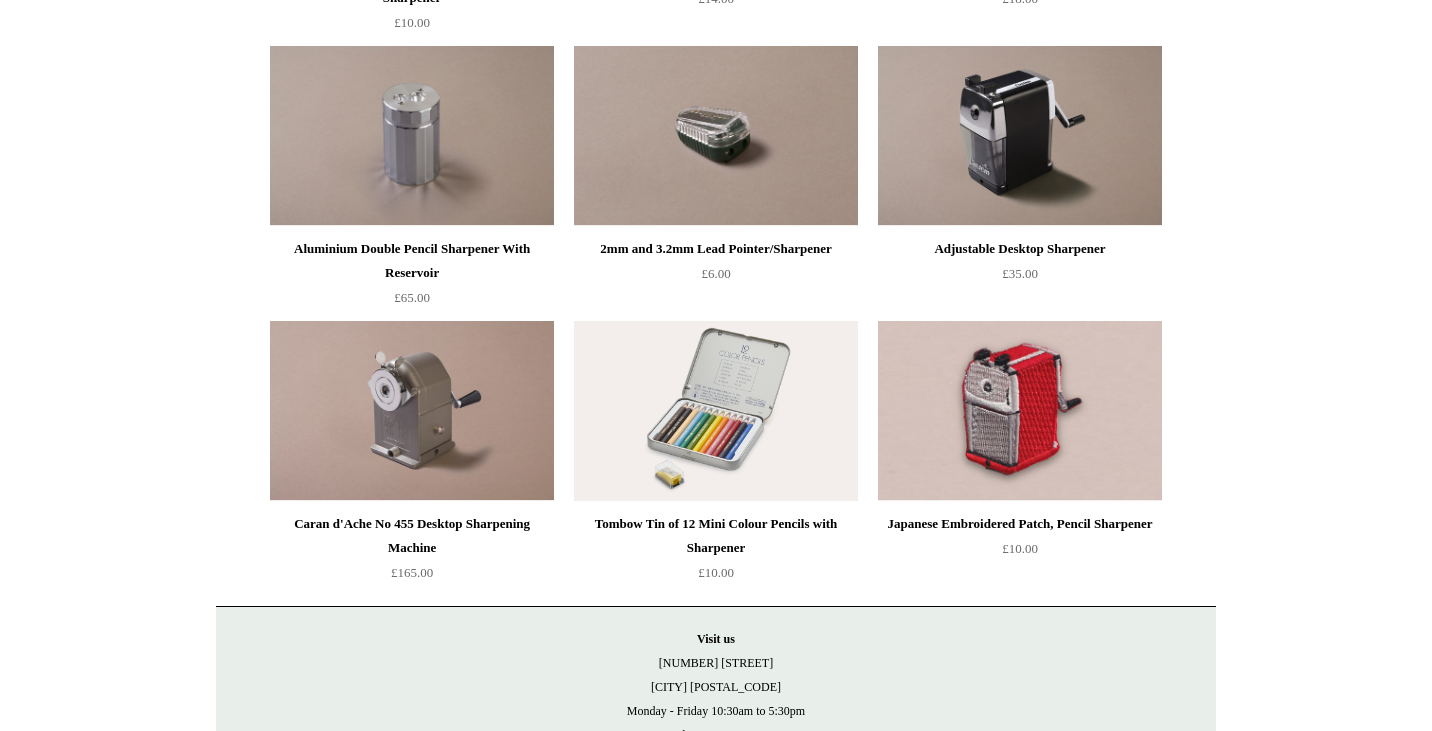 scroll, scrollTop: 1227, scrollLeft: 0, axis: vertical 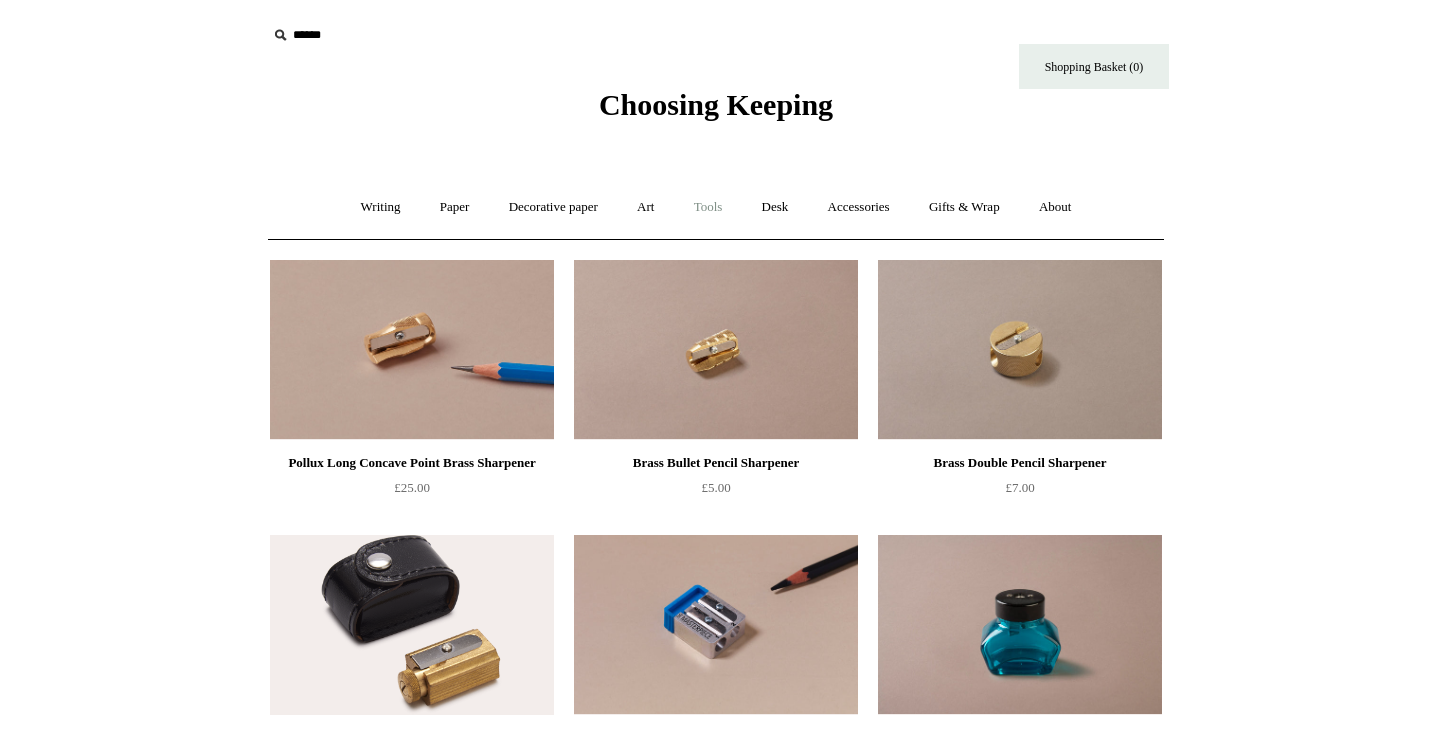 click on "Tools +" at bounding box center [708, 207] 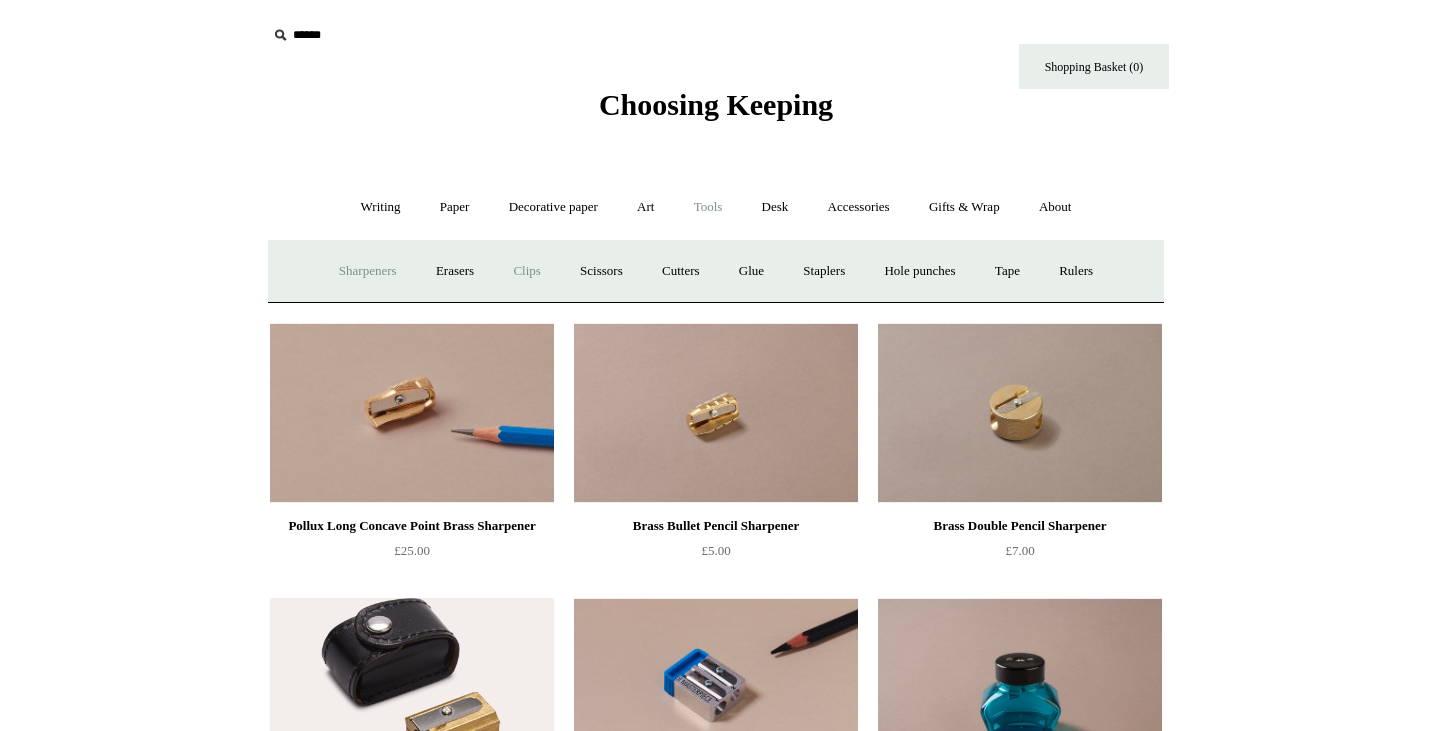 click on "Clips +" at bounding box center [526, 271] 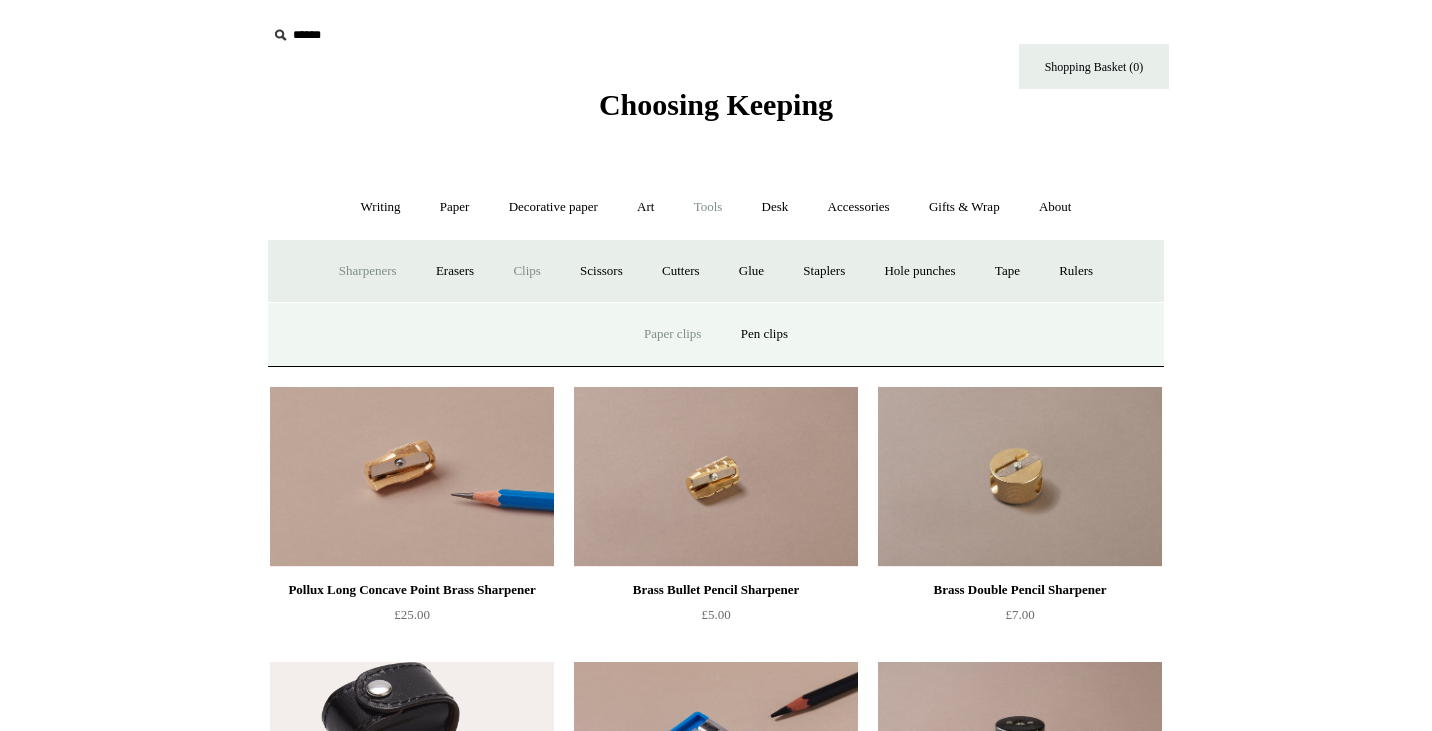 click on "Paper clips" at bounding box center [672, 334] 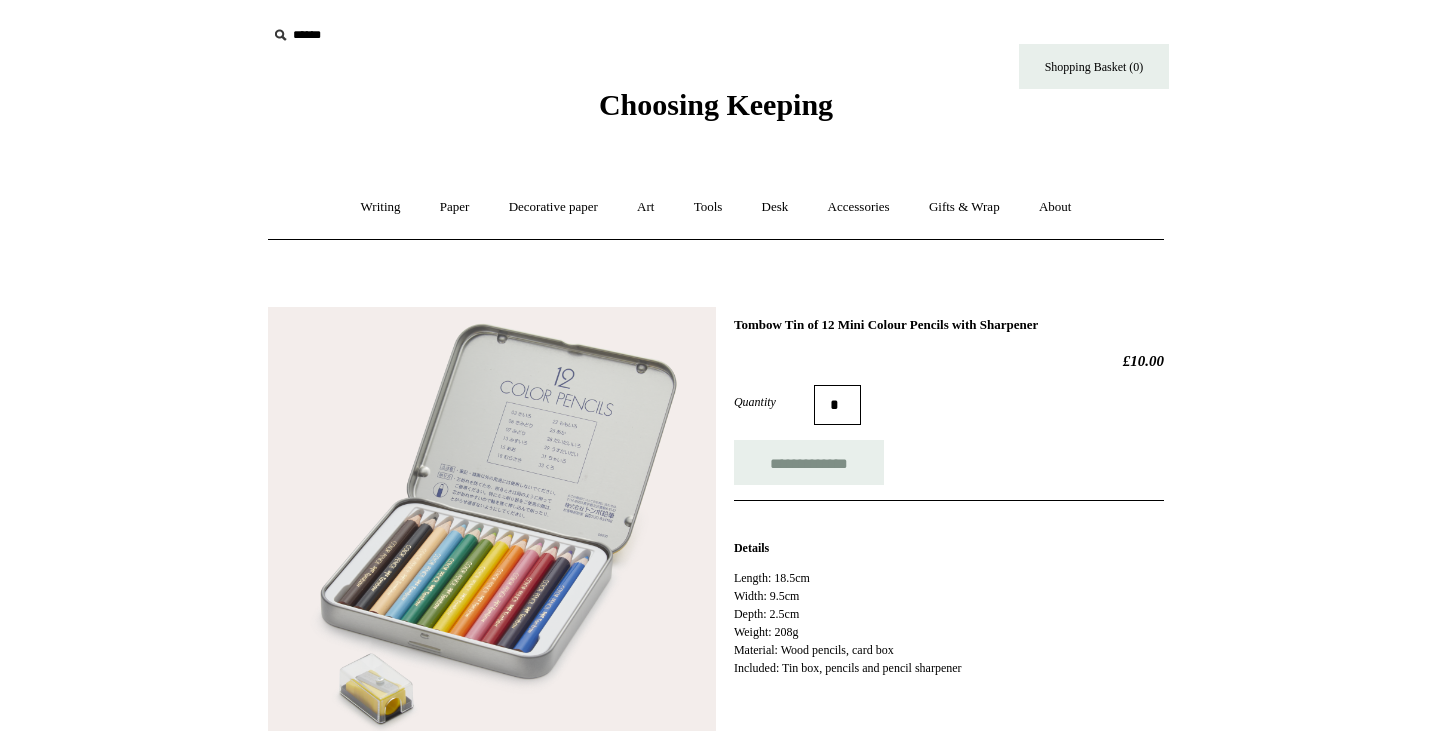 scroll, scrollTop: 0, scrollLeft: 0, axis: both 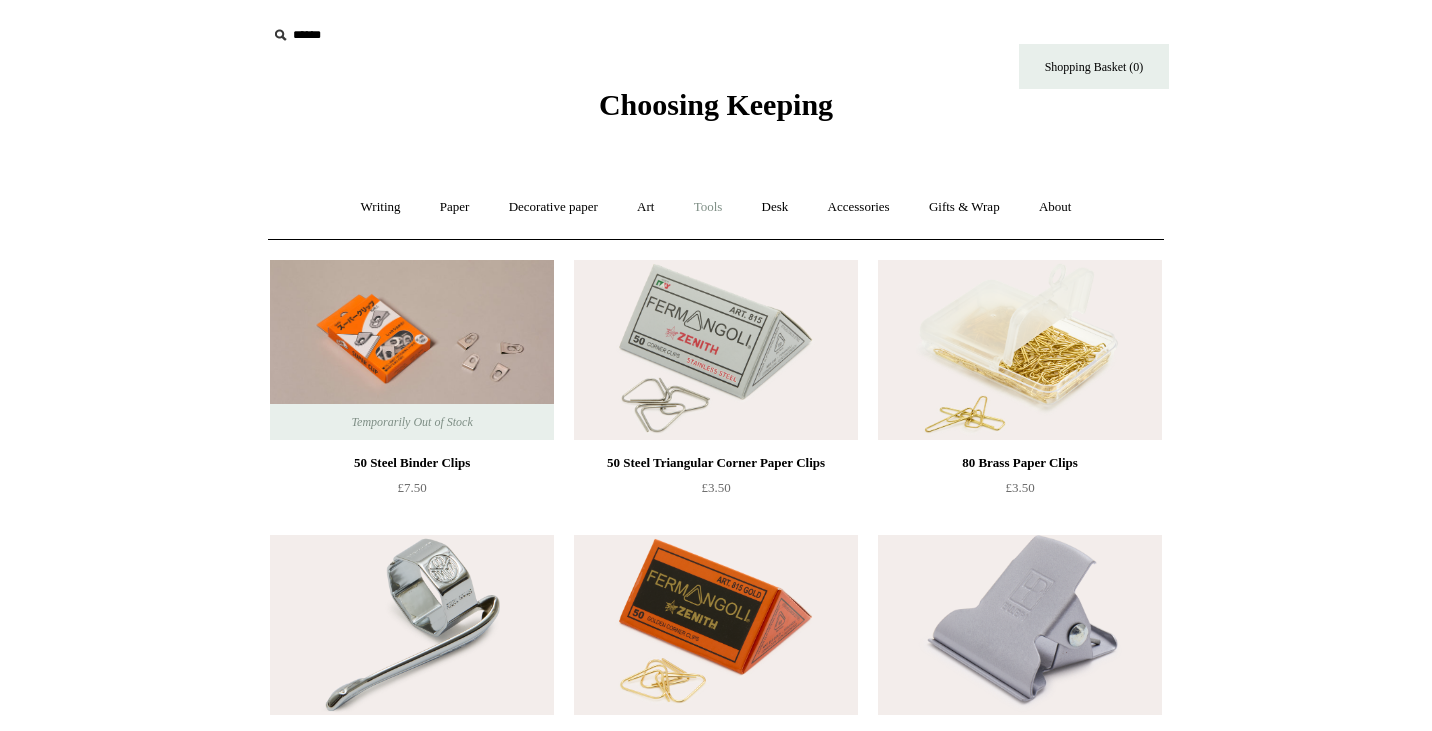 click on "Tools +" at bounding box center [708, 207] 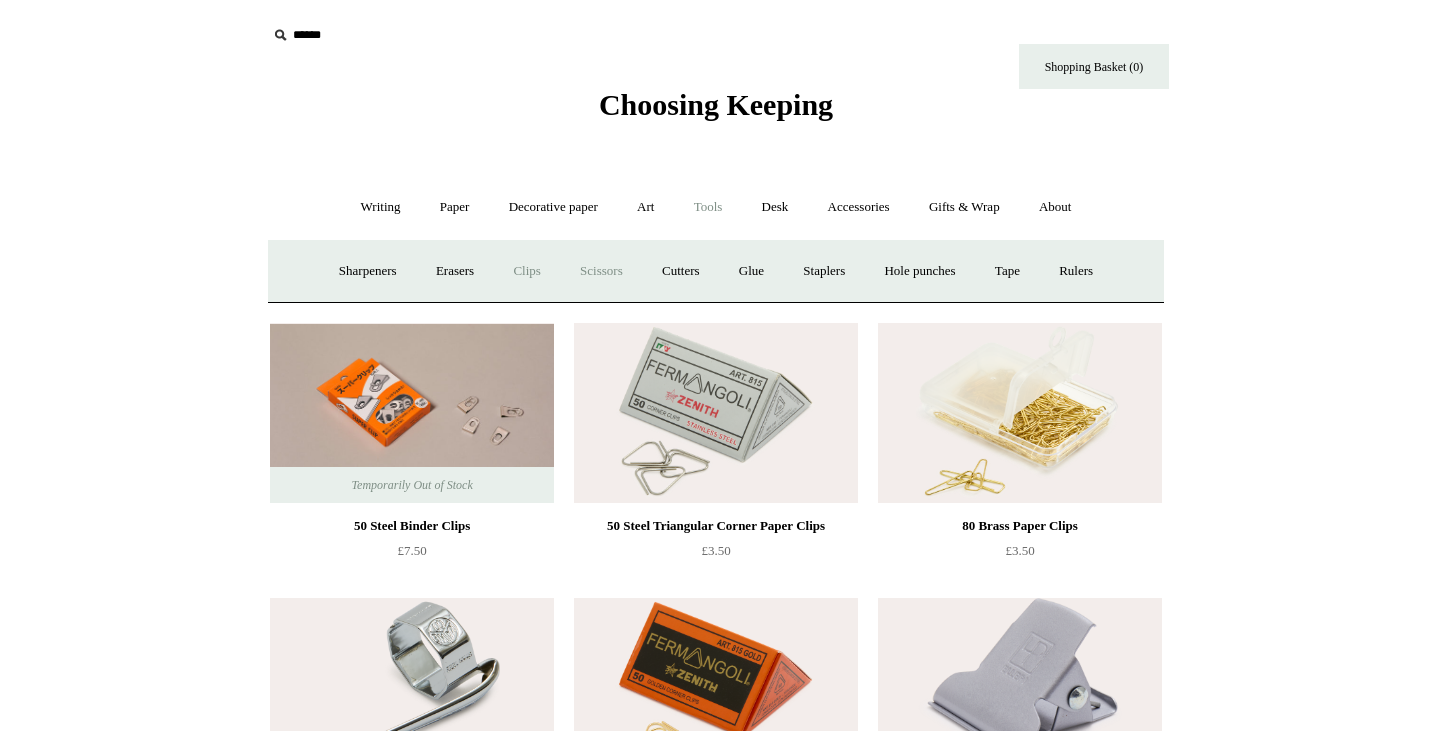 click on "Scissors" at bounding box center [601, 271] 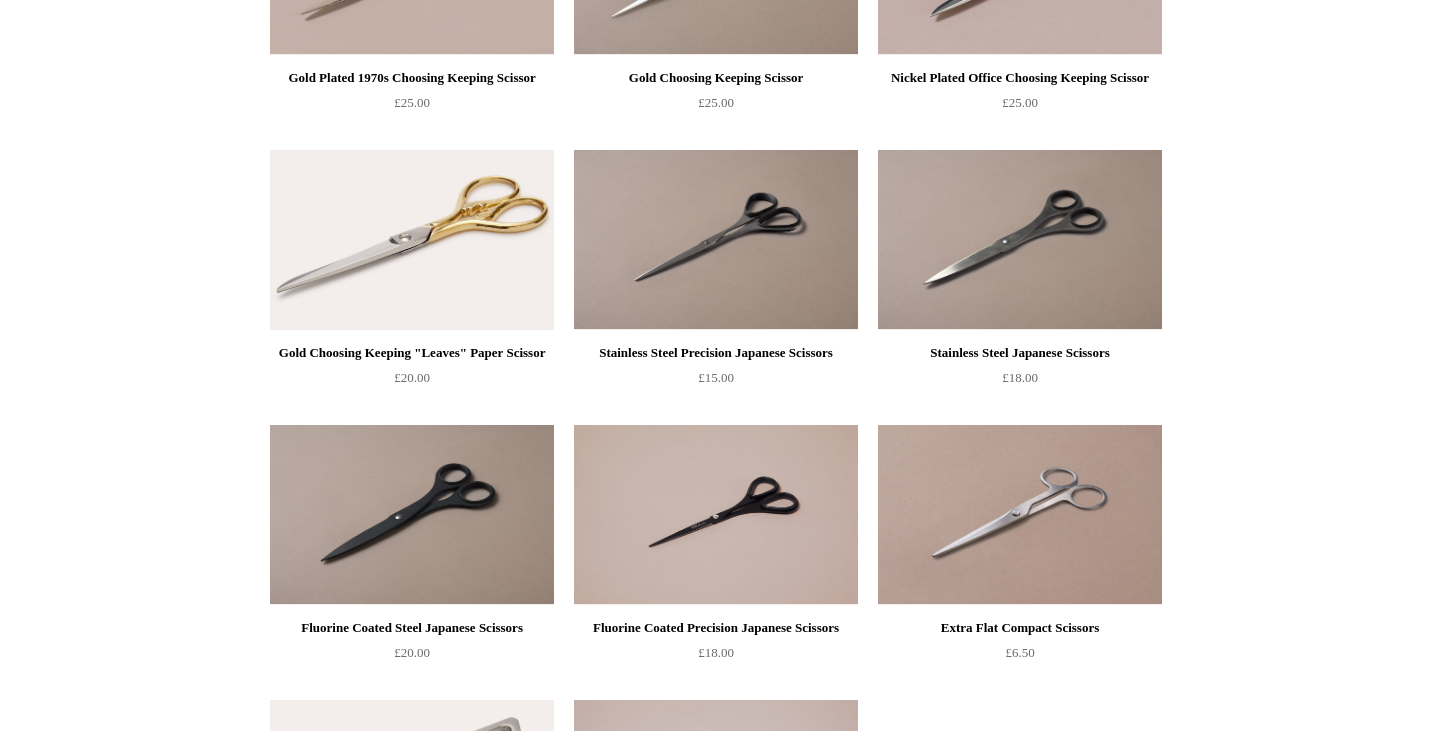 scroll, scrollTop: 0, scrollLeft: 0, axis: both 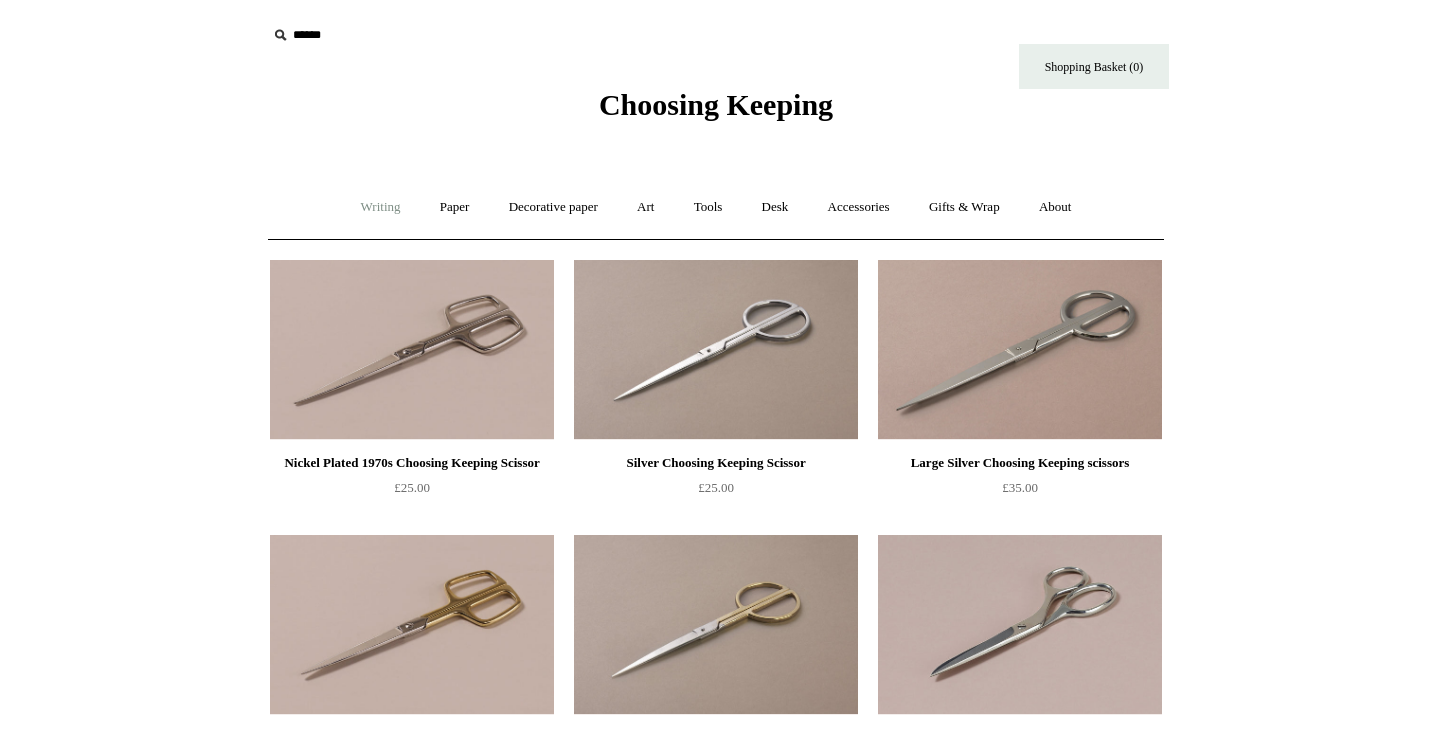 click on "Writing +" at bounding box center [381, 207] 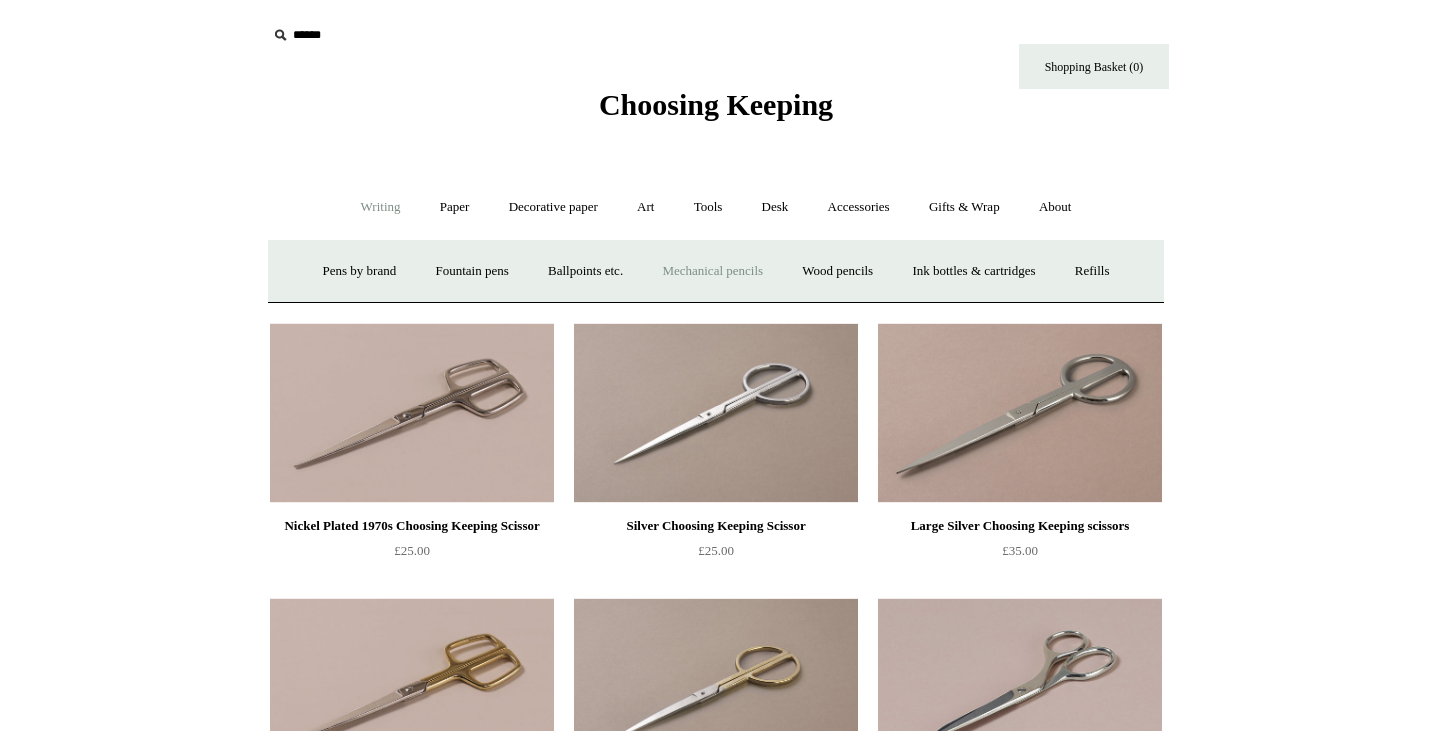 click on "Mechanical pencils +" at bounding box center [712, 271] 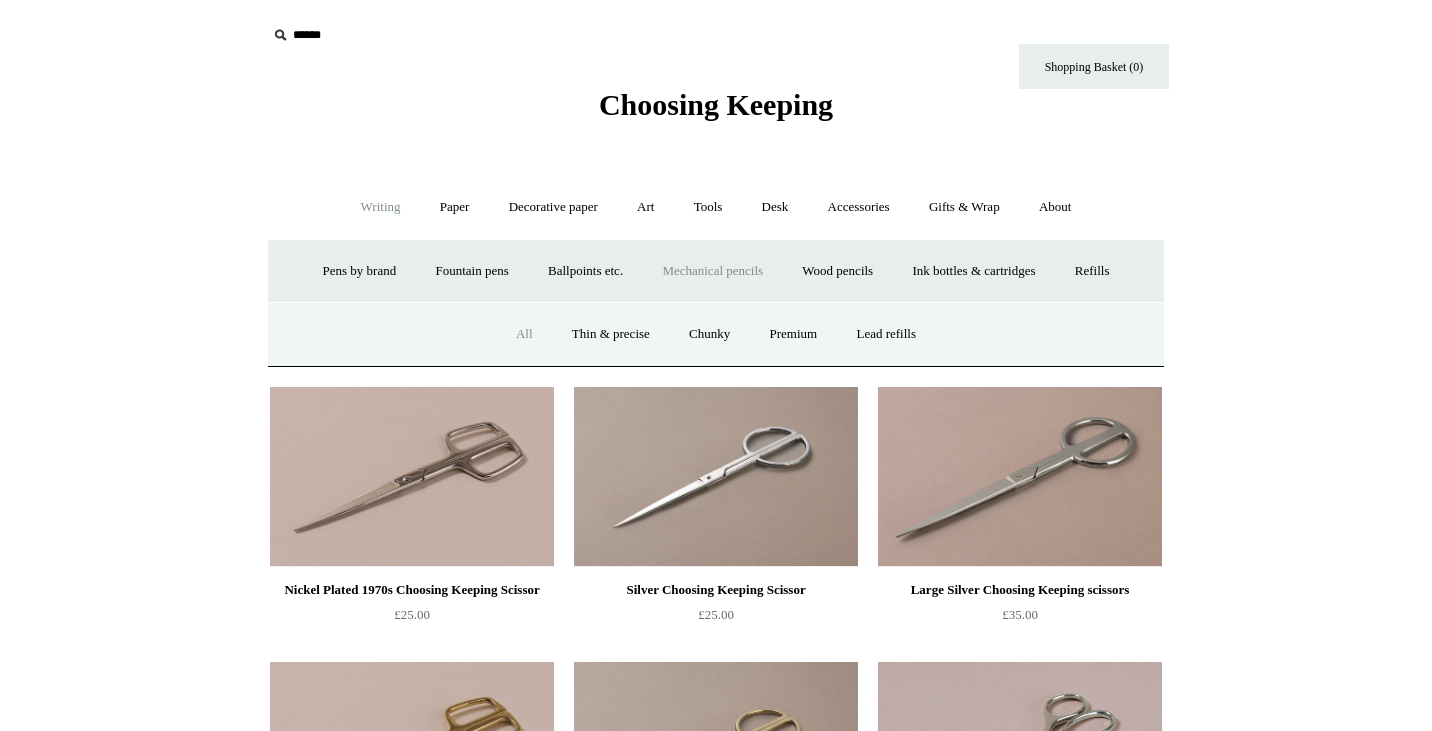 click on "All" at bounding box center [524, 334] 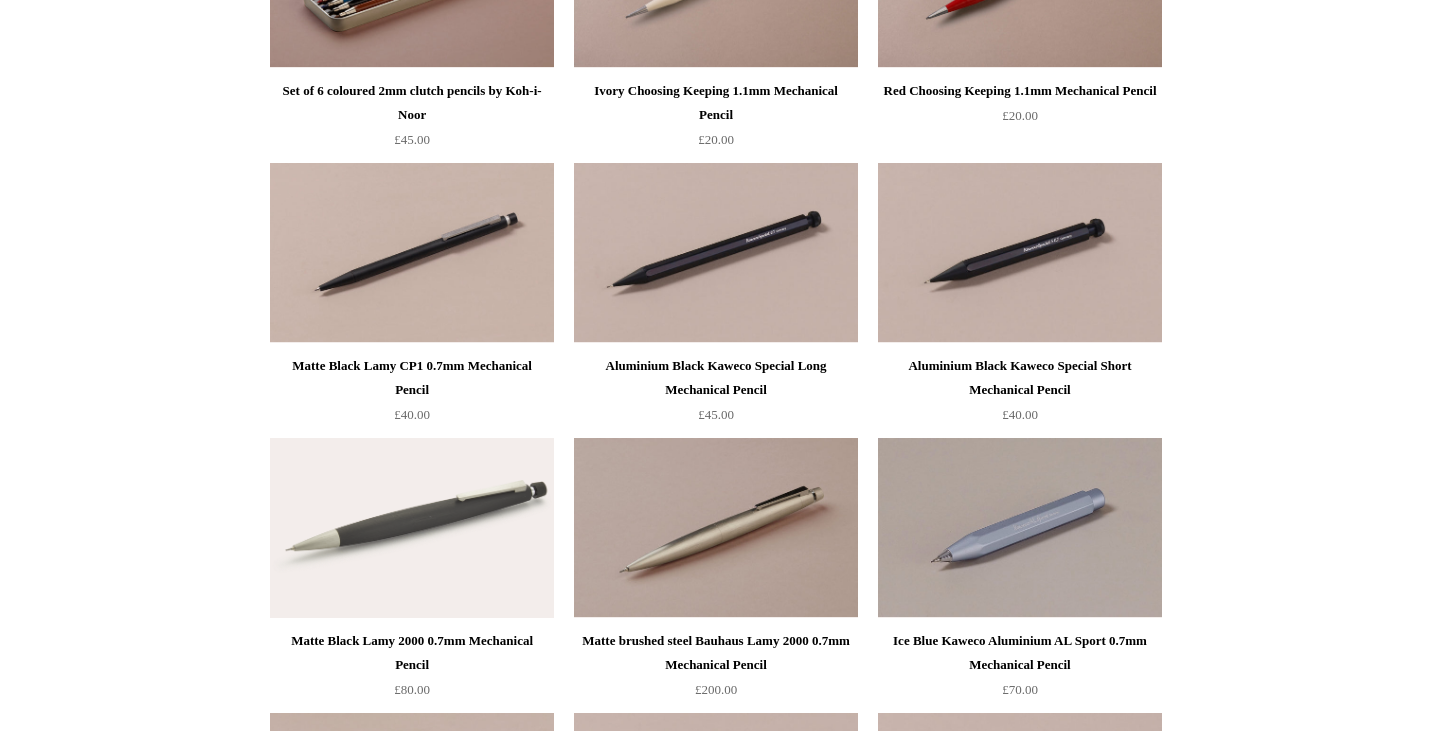 scroll, scrollTop: 0, scrollLeft: 0, axis: both 